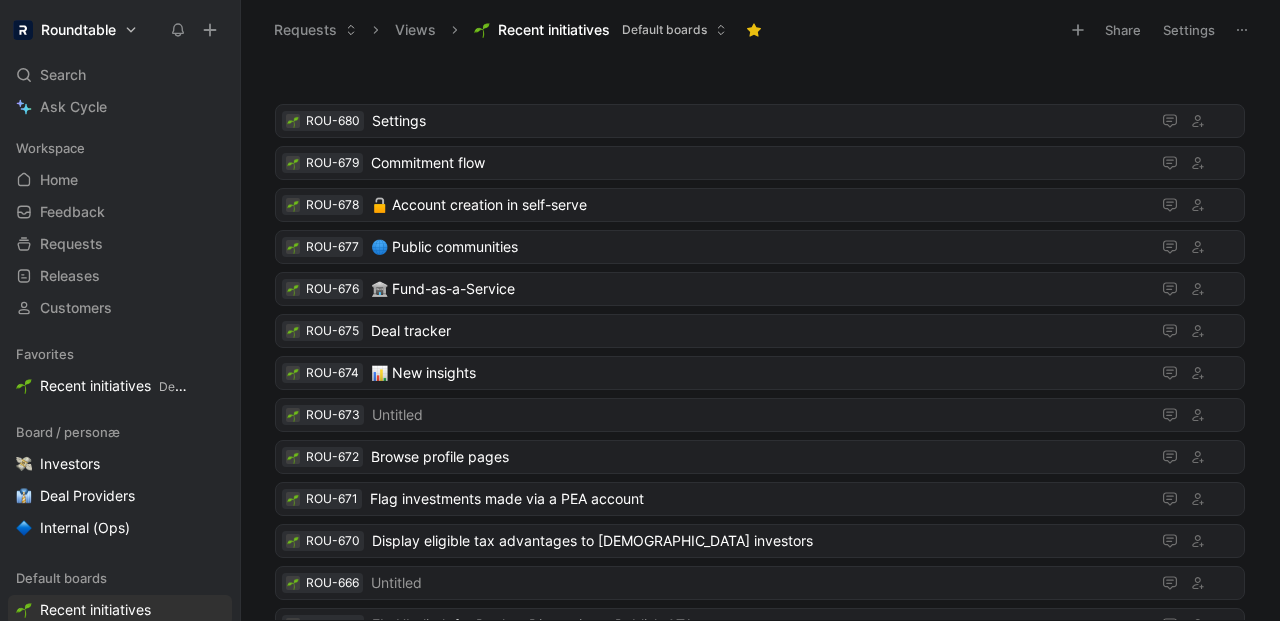scroll, scrollTop: 0, scrollLeft: 0, axis: both 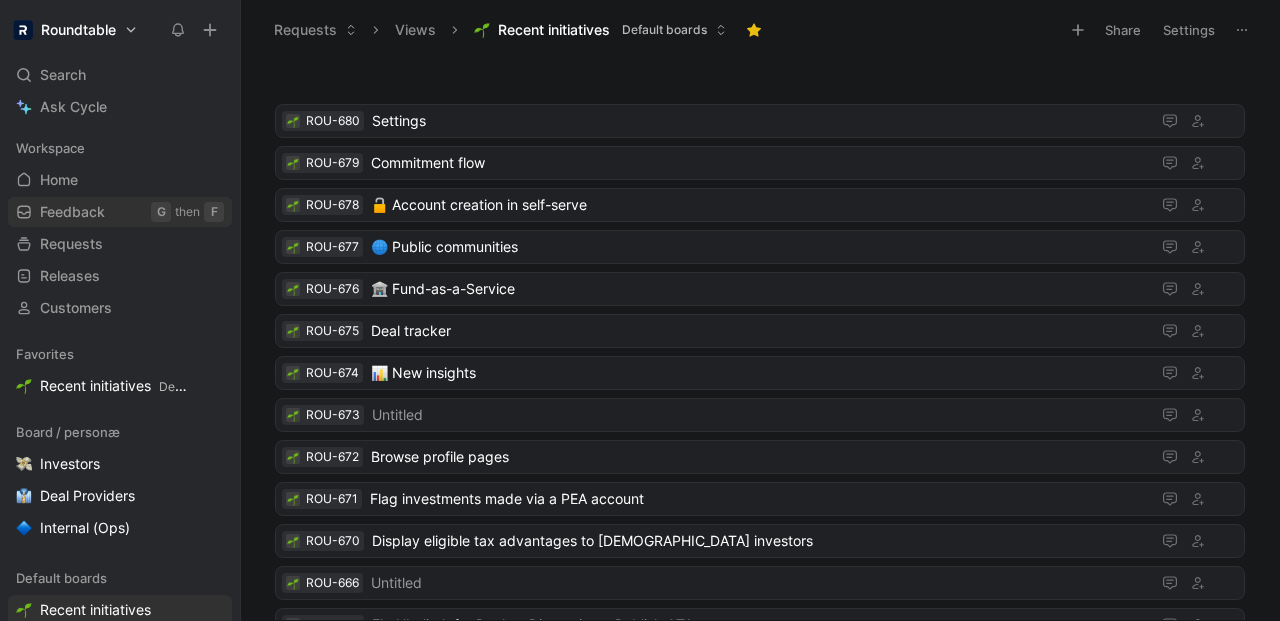 click on "Feedback" at bounding box center (72, 212) 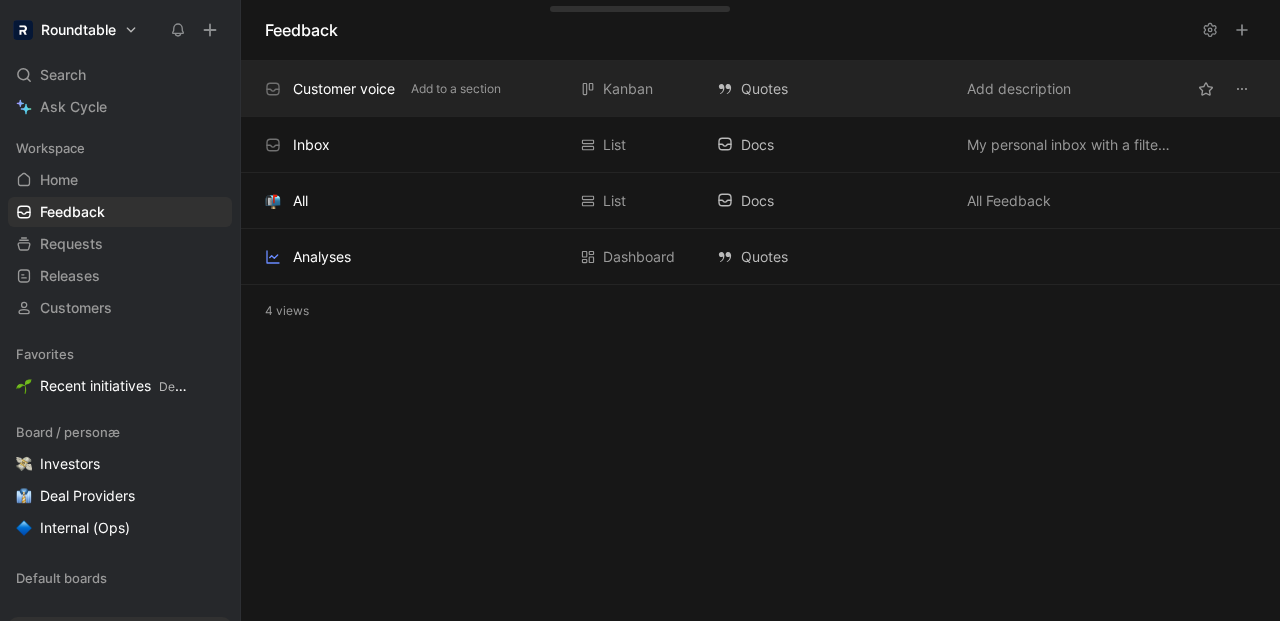 click on "Customer voice" at bounding box center [344, 89] 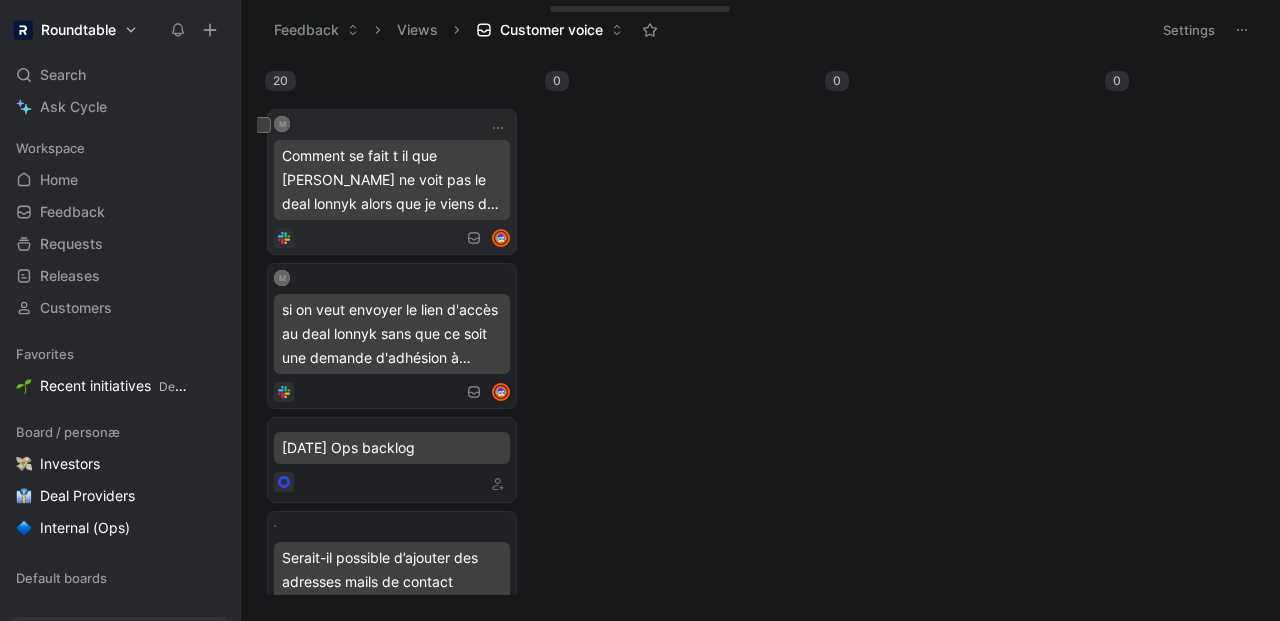 click on "Comment se fait t il que [PERSON_NAME] ne voit pas le deal lonnyk alors que je viens de l i voter sur Wolfpack?" at bounding box center (392, 180) 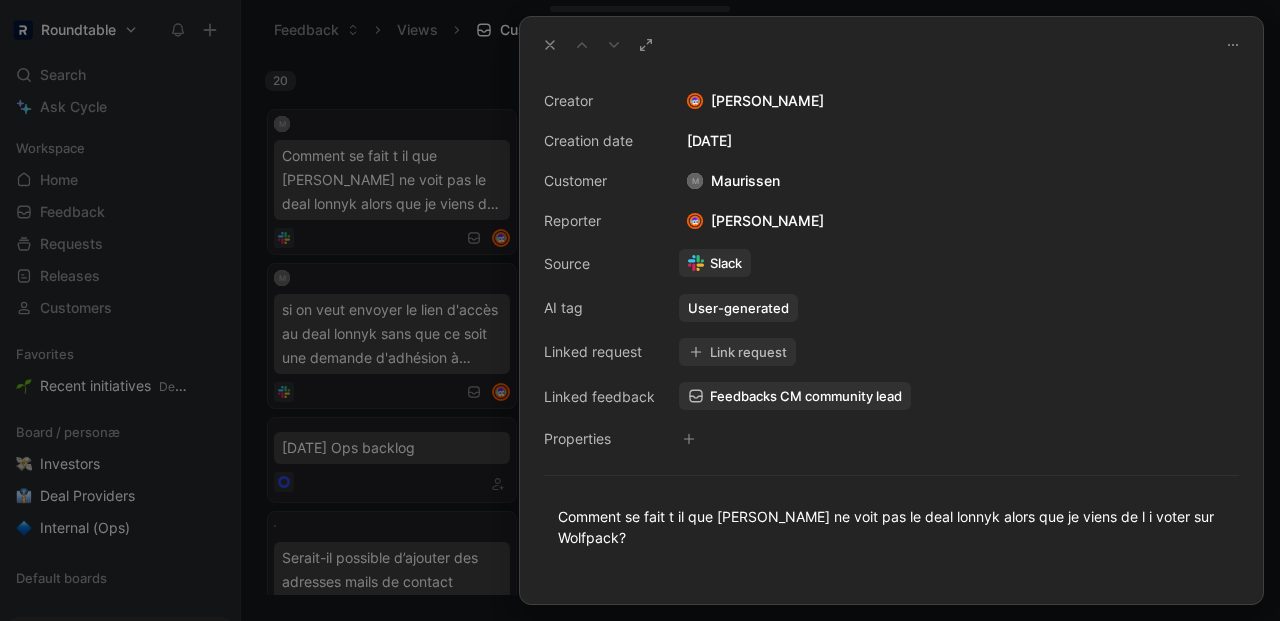 click 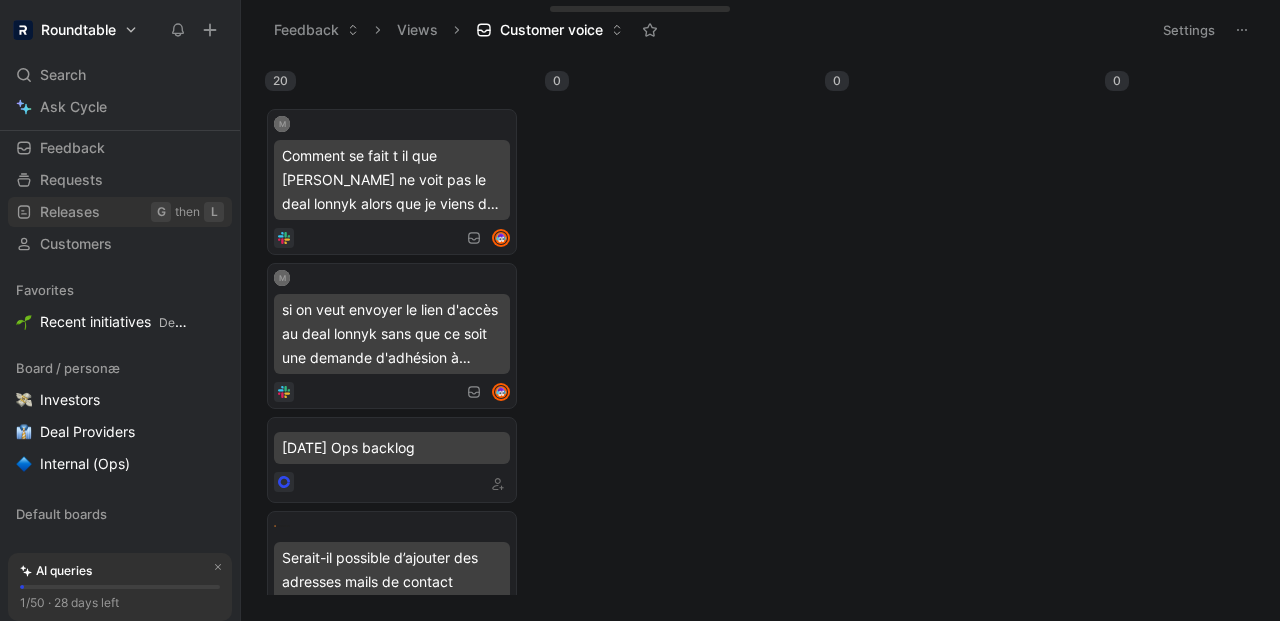 scroll, scrollTop: 0, scrollLeft: 0, axis: both 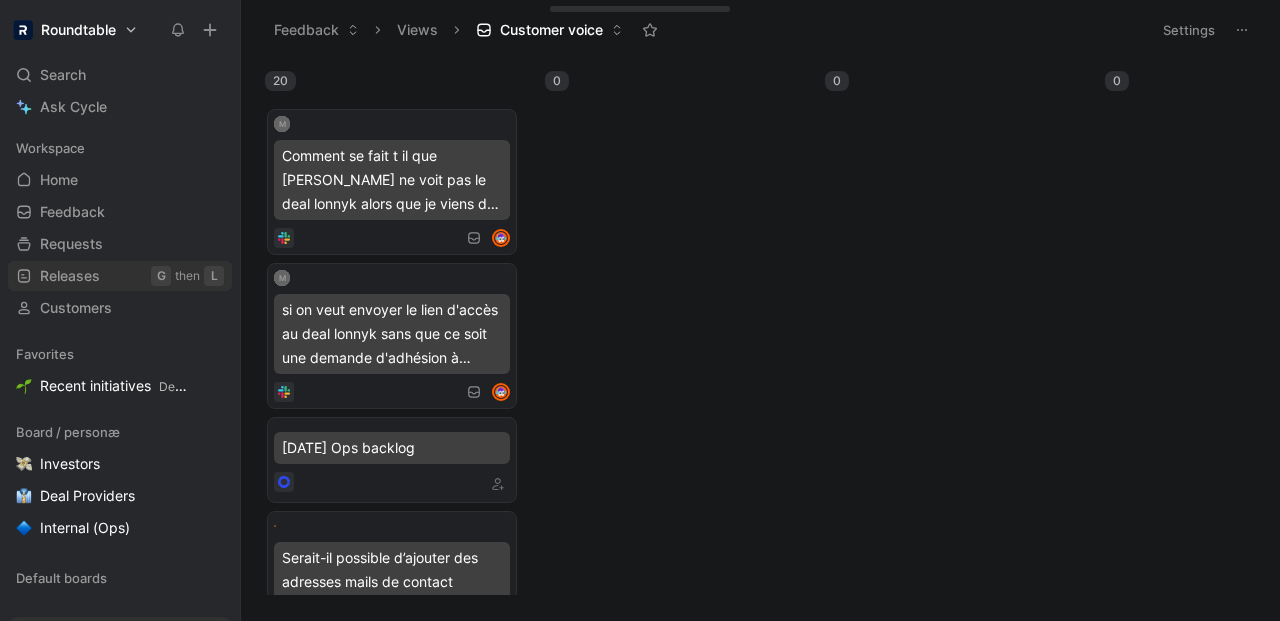 click on "Releases" at bounding box center (70, 276) 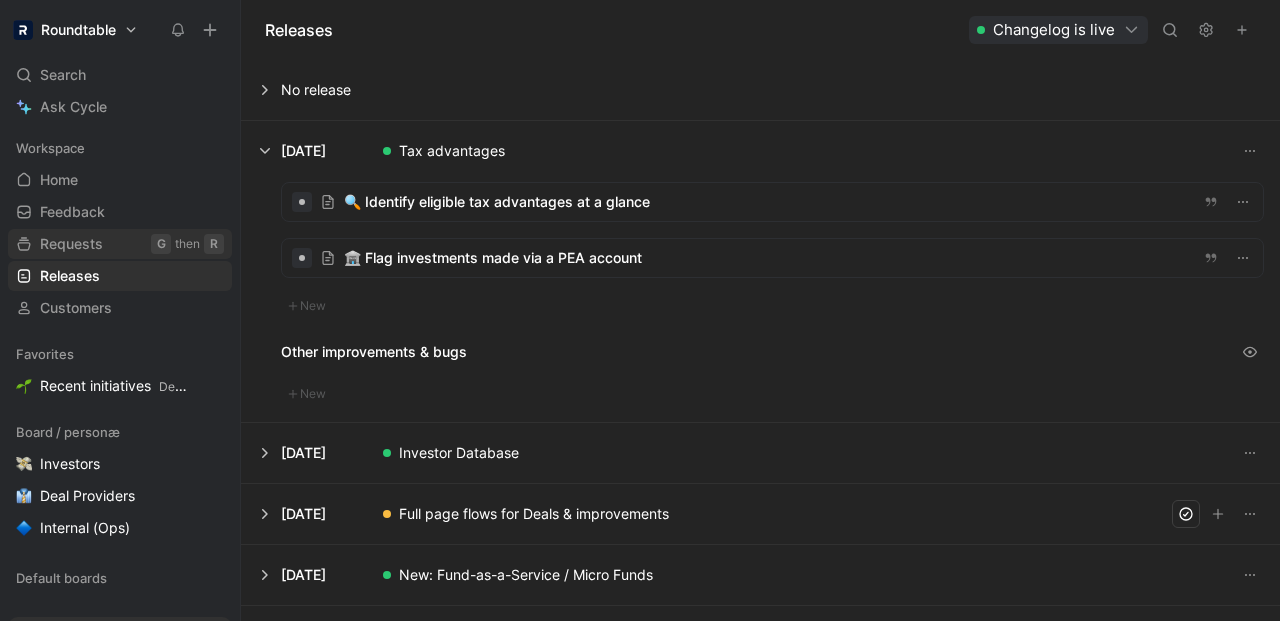 click on "Requests" at bounding box center [71, 244] 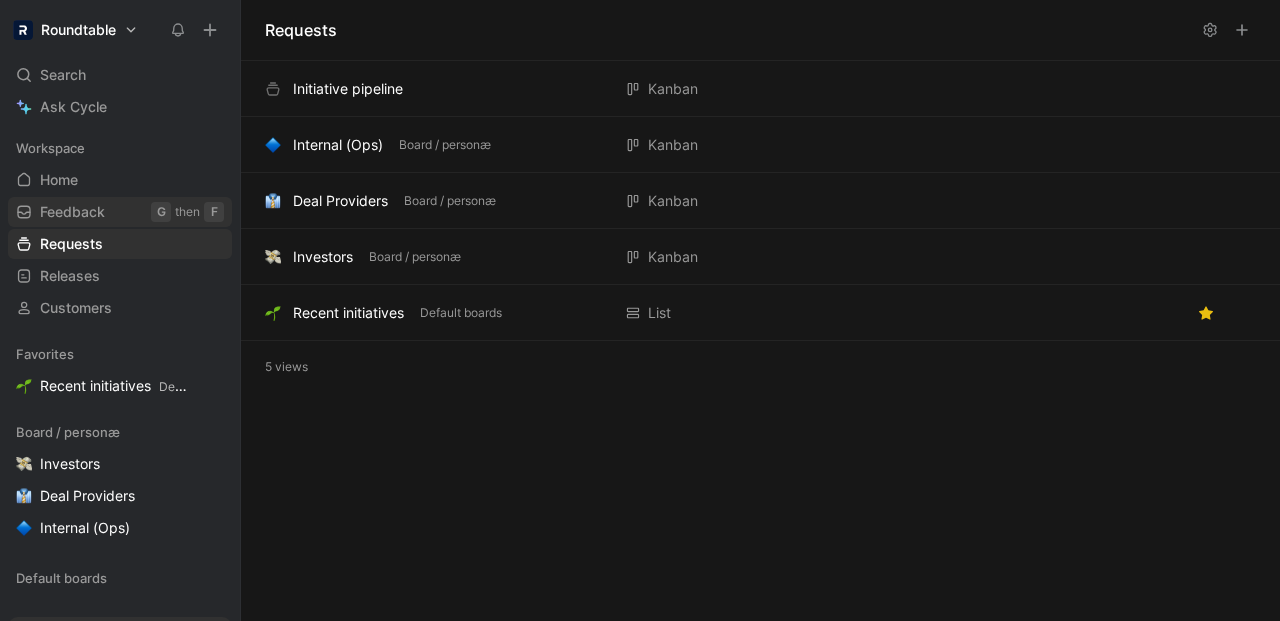 click on "Feedback" at bounding box center [72, 212] 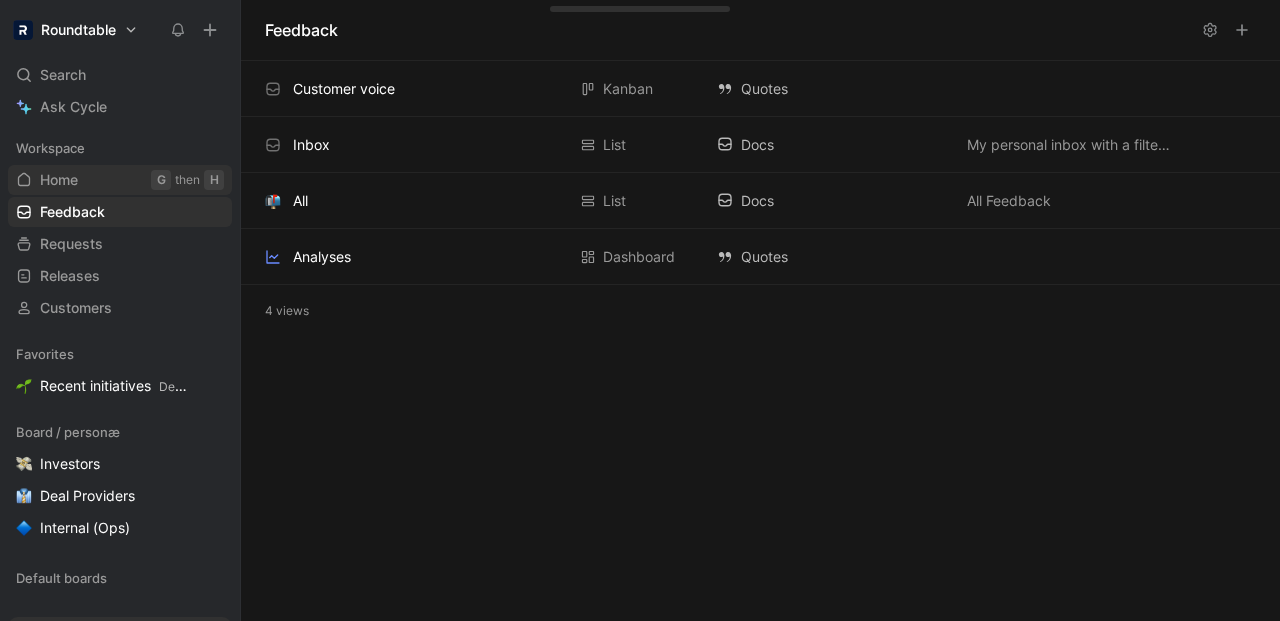 click on "Home G then H" at bounding box center (120, 180) 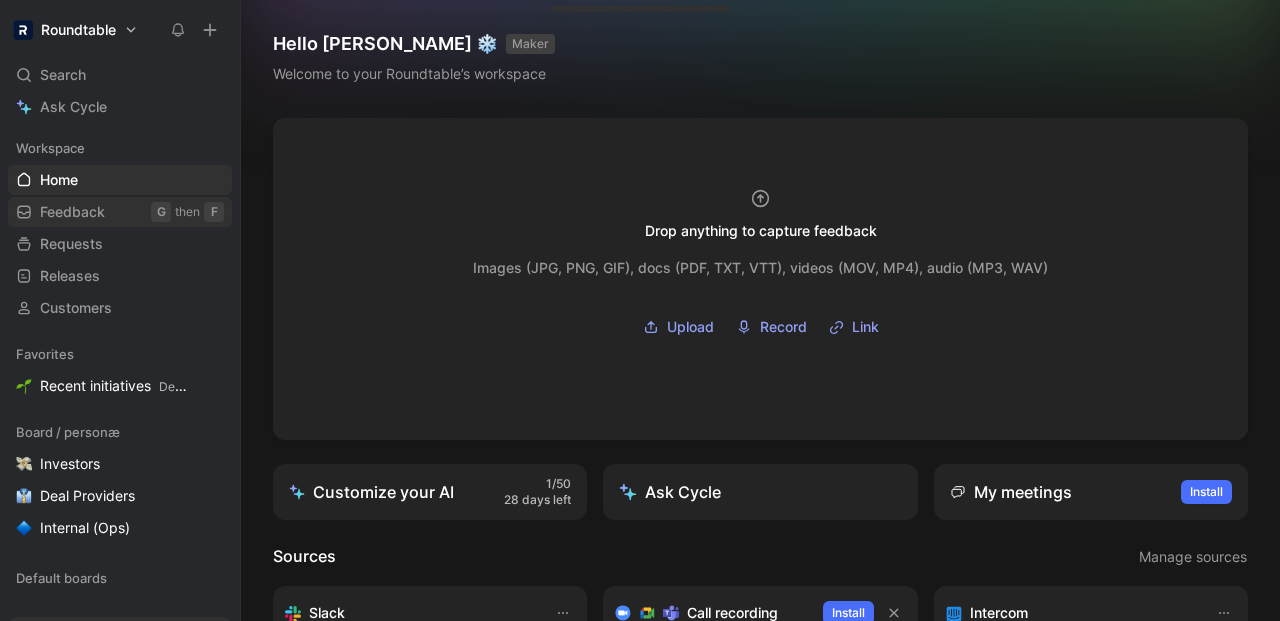click on "Feedback" at bounding box center [72, 212] 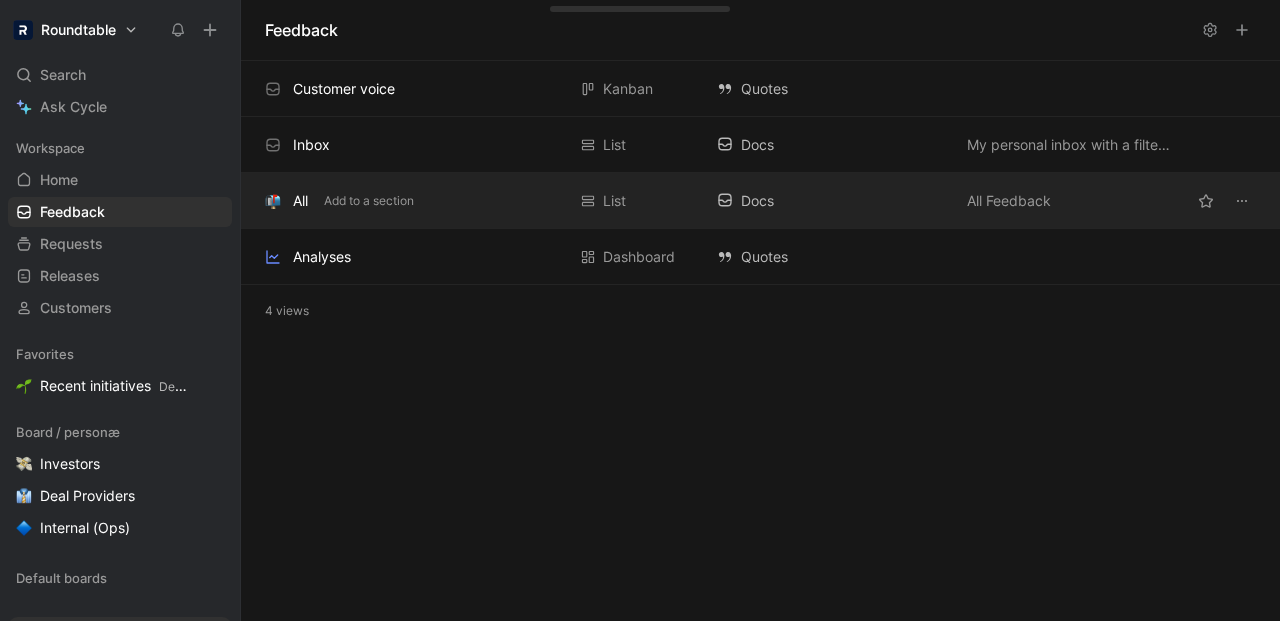 click on "All Add to a section" at bounding box center (415, 201) 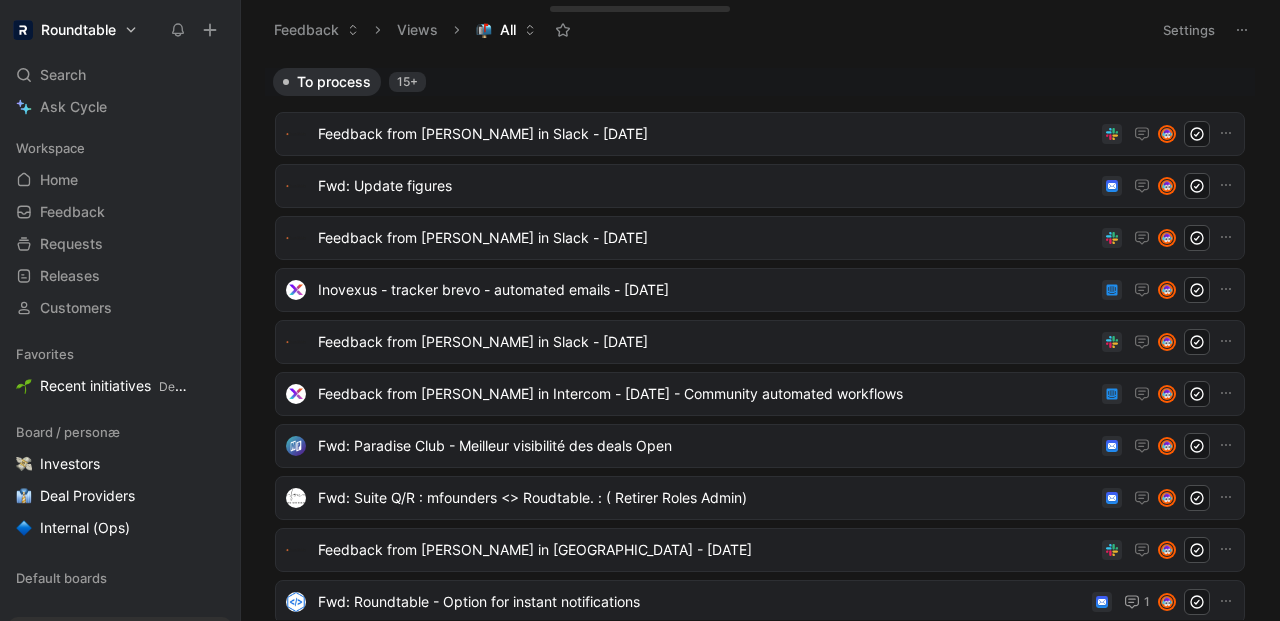 click 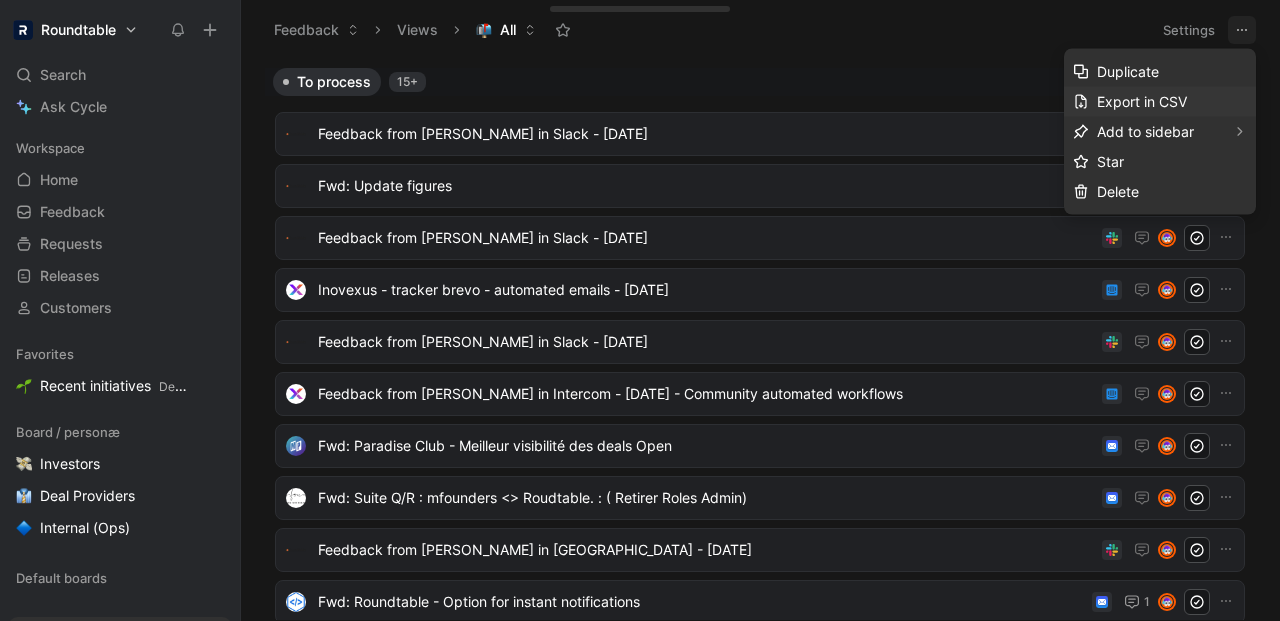 click on "Export in CSV" at bounding box center (1142, 101) 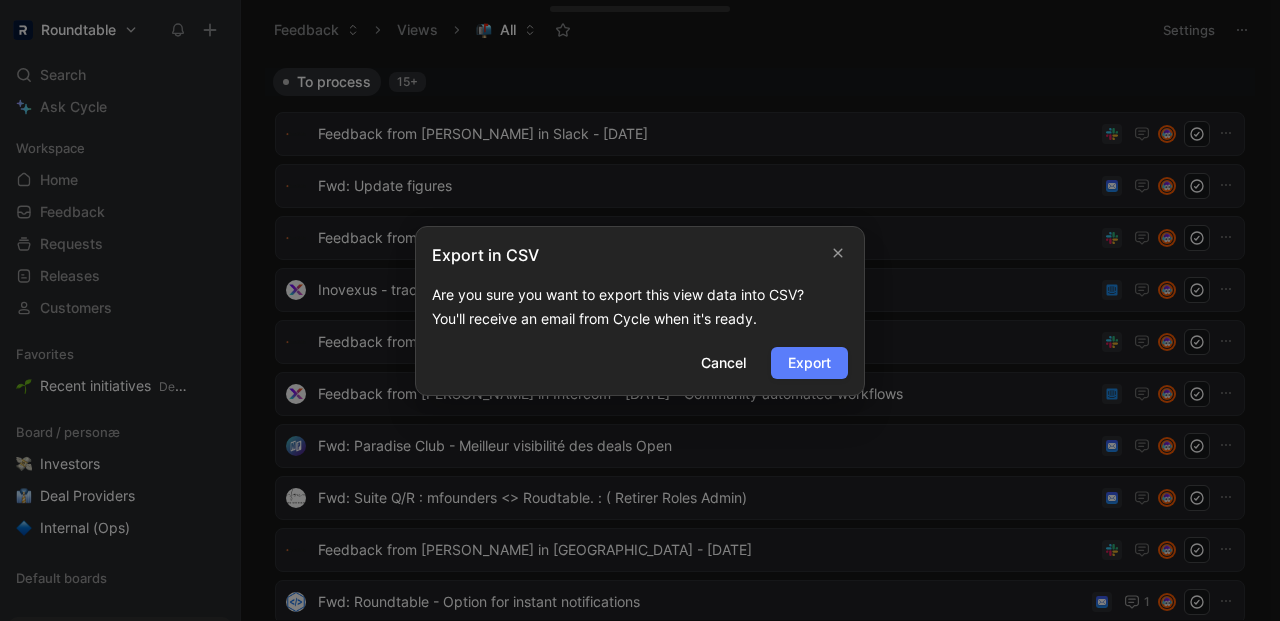 click on "Export" at bounding box center (809, 363) 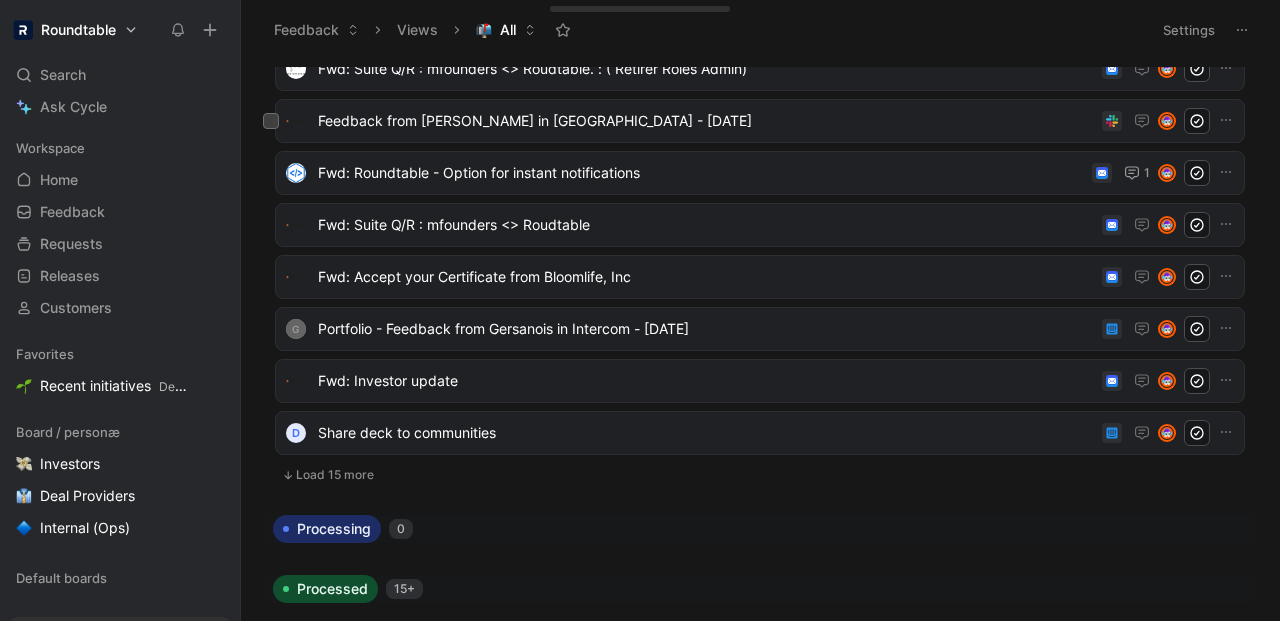 scroll, scrollTop: 0, scrollLeft: 0, axis: both 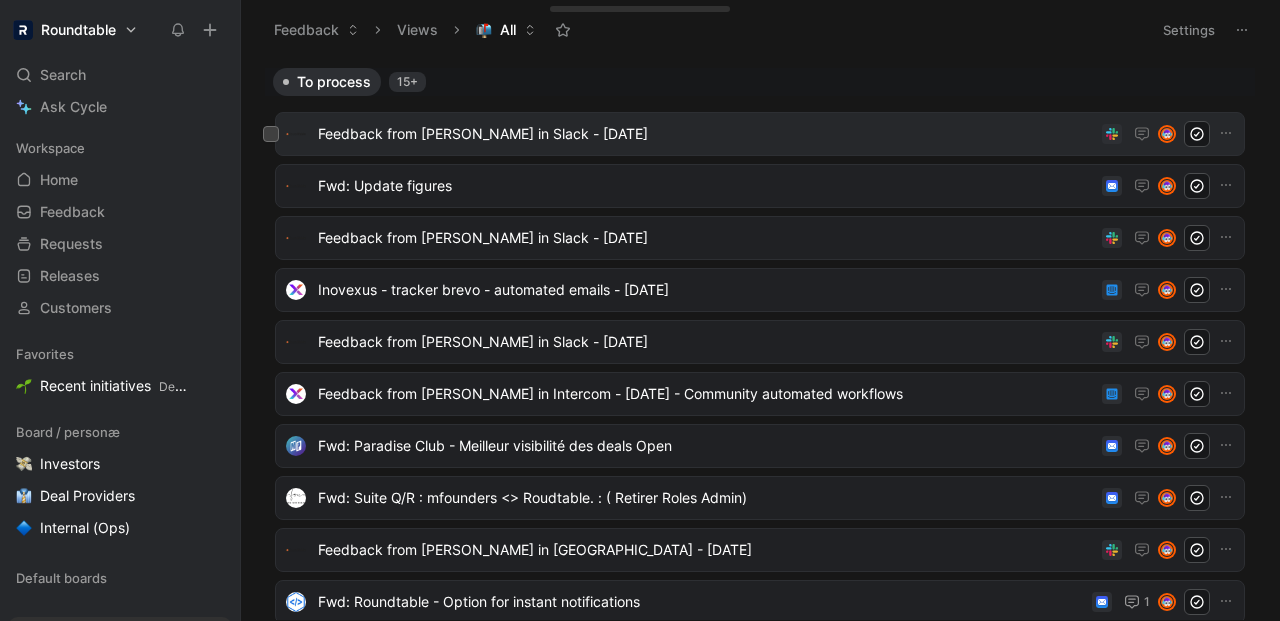 click on "Feedback from [PERSON_NAME] in Slack - [DATE]" at bounding box center [706, 134] 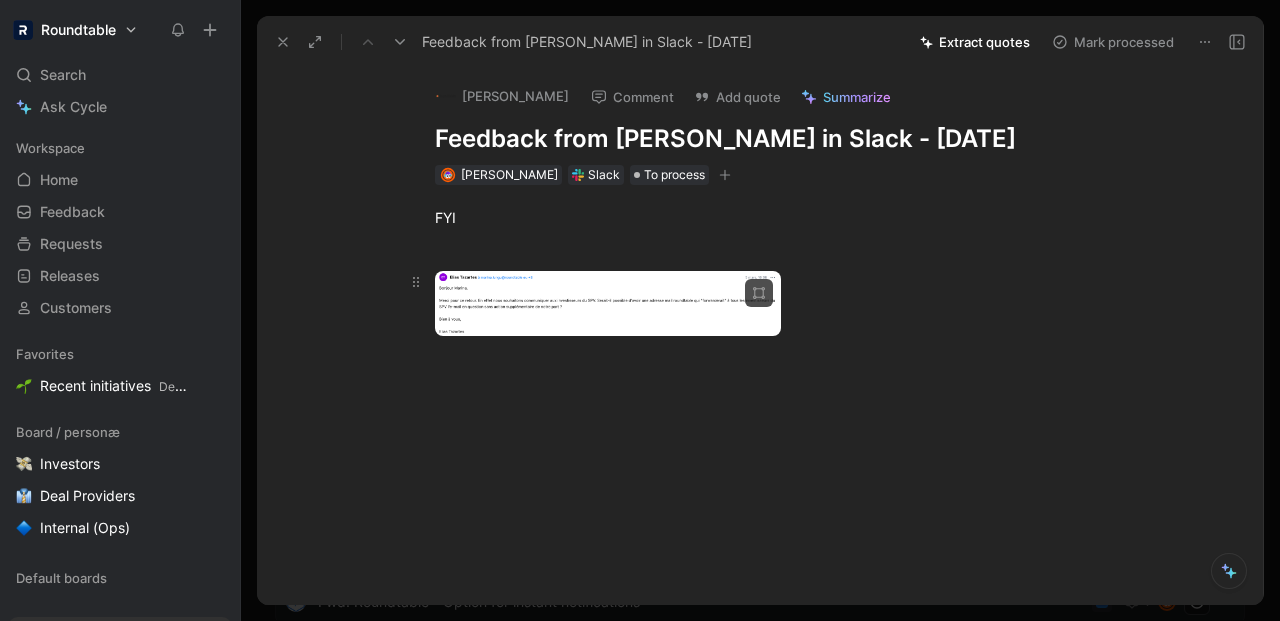 click on "Roundtable Search ⌘ K Ask Cycle Workspace Home G then H Feedback G then F Requests G then R Releases G then L Customers Favorites Recent initiatives Default boards Board / personæ Investors Deal Providers Internal (Ops) Default boards
To pick up a draggable item, press the space bar.
While dragging, use the arrow keys to move the item.
Press space again to drop the item in its new position, or press escape to cancel.
AI queries 1/50 · 28 days left Help center Invite member Feedback Views All Settings To process 15+ Feedback from [PERSON_NAME] in [GEOGRAPHIC_DATA] - [DATE] Fwd: Update figures Feedback from [PERSON_NAME] in Slack - [DATE] Inovexus - tracker brevo - automated emails - [DATE] Feedback from [PERSON_NAME] in [GEOGRAPHIC_DATA] - [DATE] Feedback from [PERSON_NAME] in Intercom - [DATE] - Community automated workflows Fwd: Paradise Club - Meilleur visibilité des deals Open Fwd: Suite Q/R : mfounders <> Roudtable. : ( Retirer Roles Admin) 1 G Fwd: Investor update d 0 4" at bounding box center (640, 310) 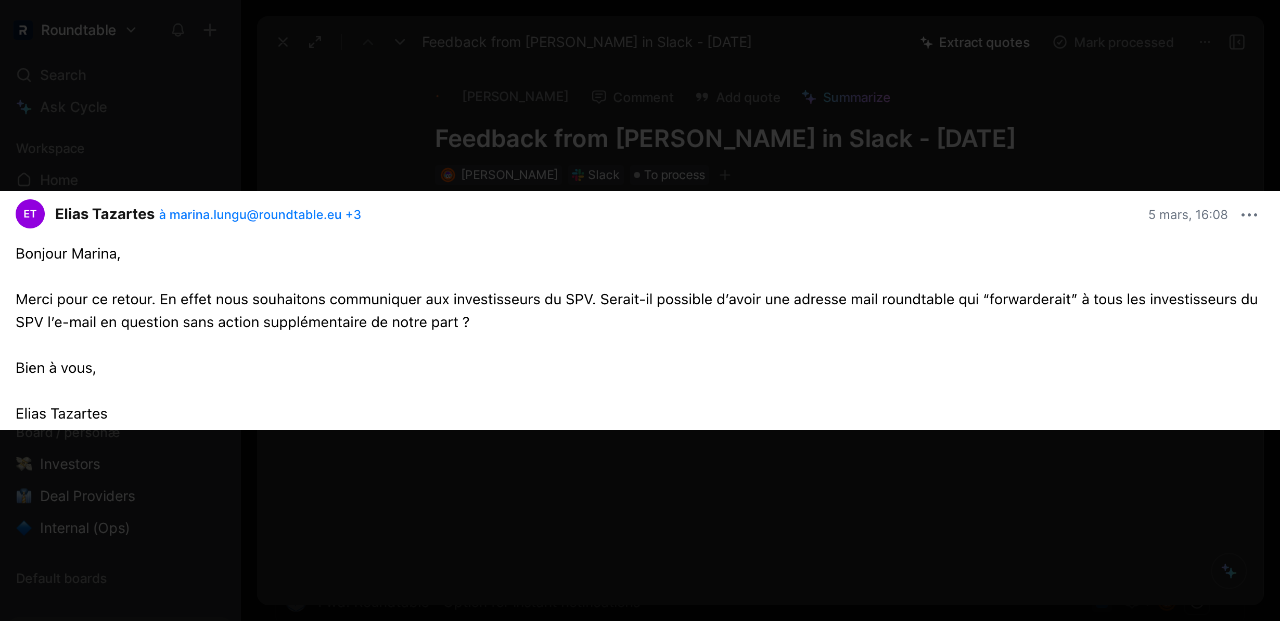 click at bounding box center [640, 621] 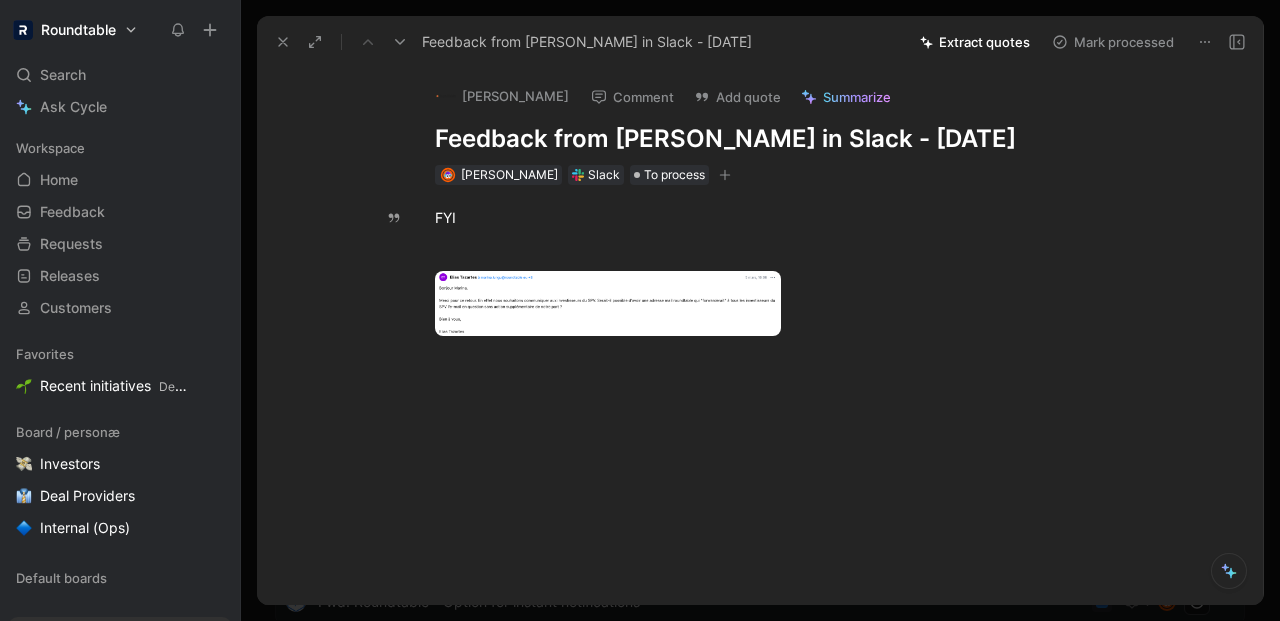 click 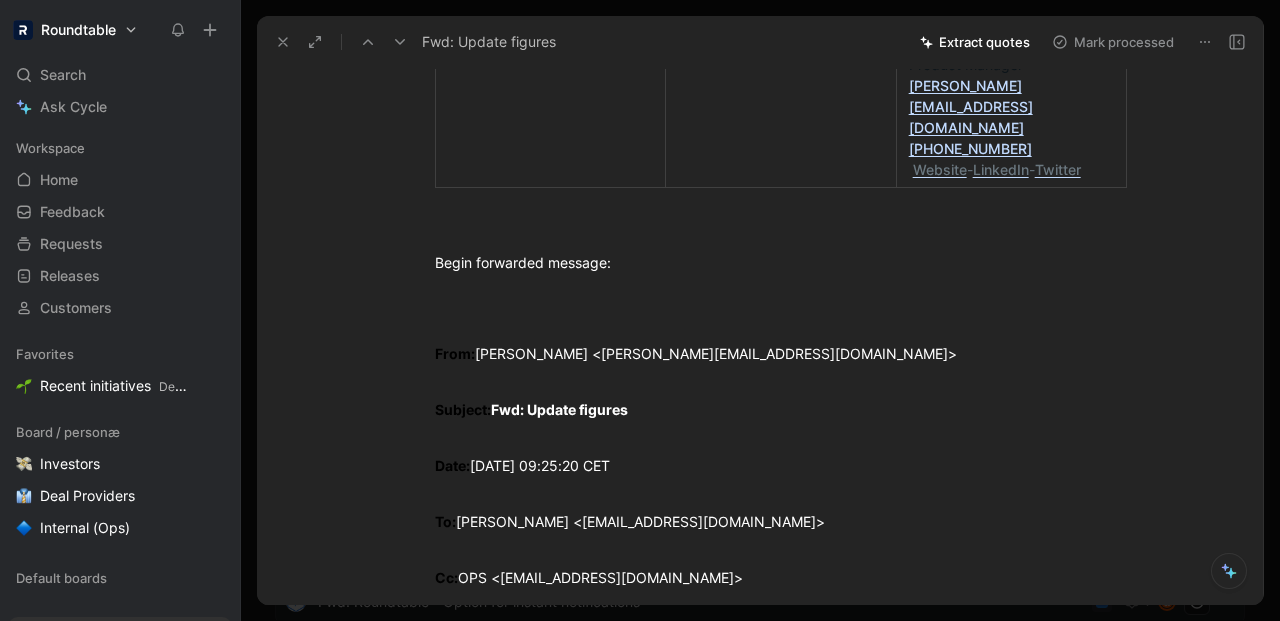 scroll, scrollTop: 0, scrollLeft: 0, axis: both 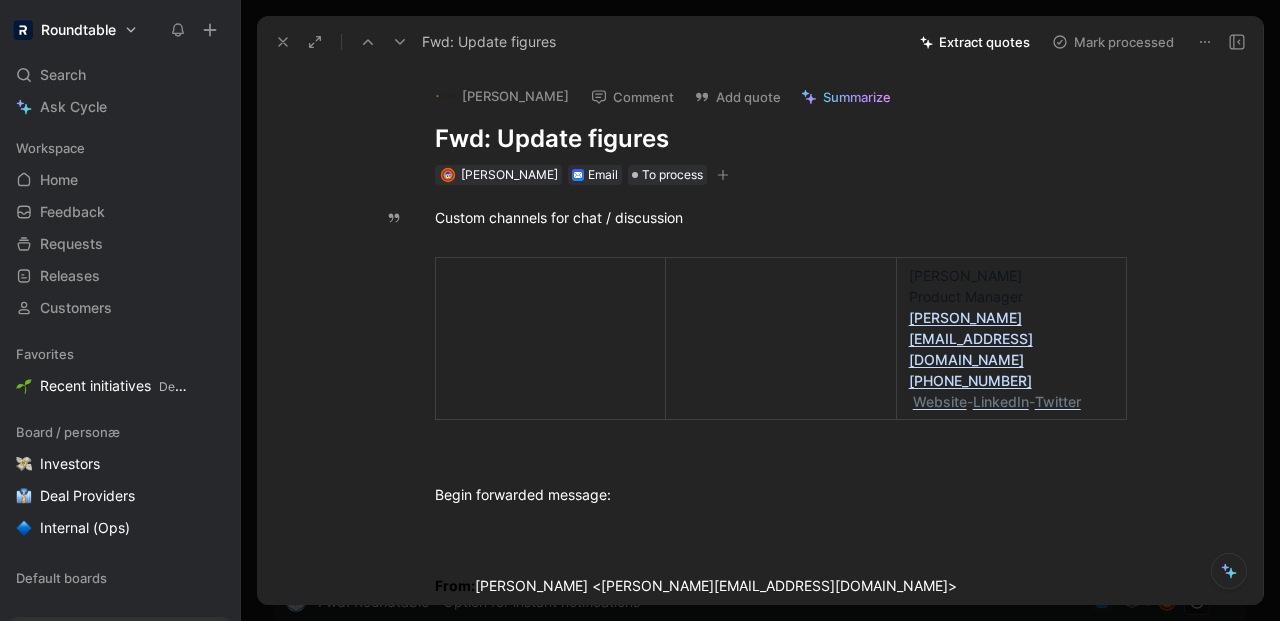 click 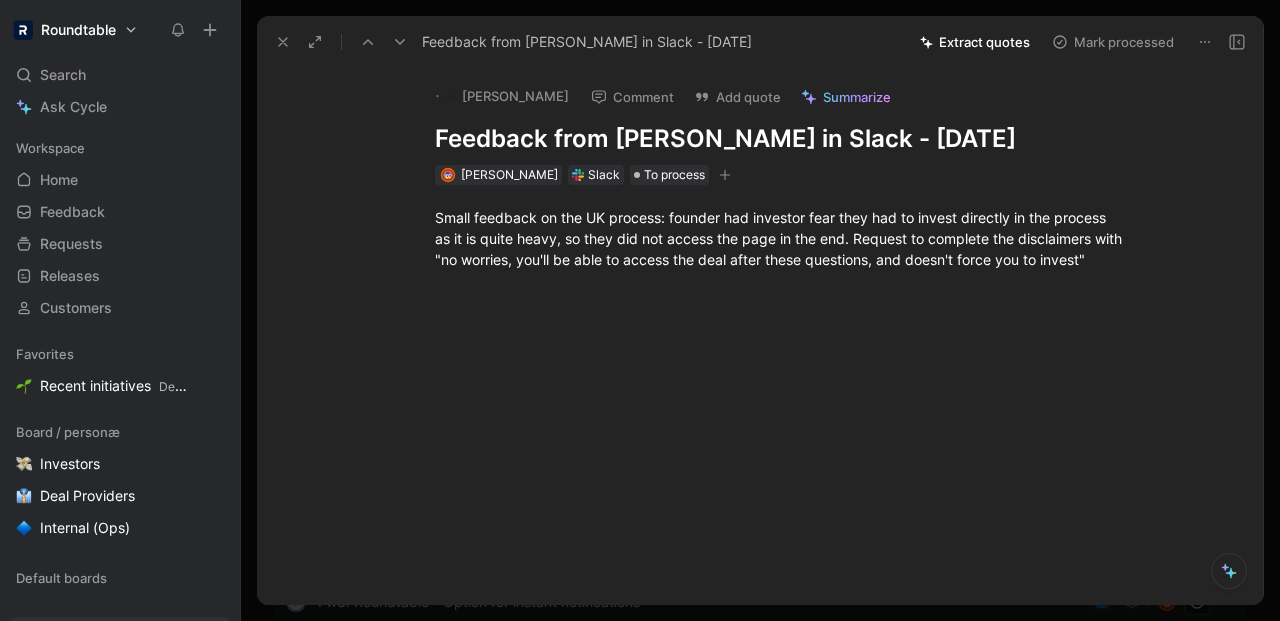 click 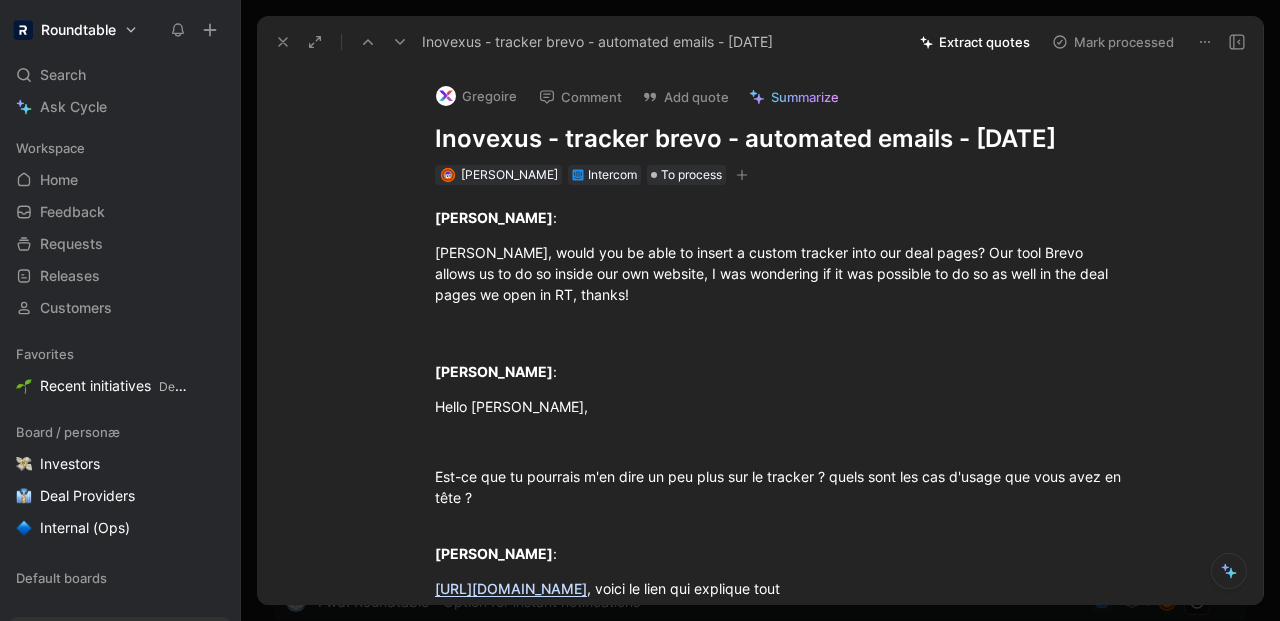 click at bounding box center (368, 42) 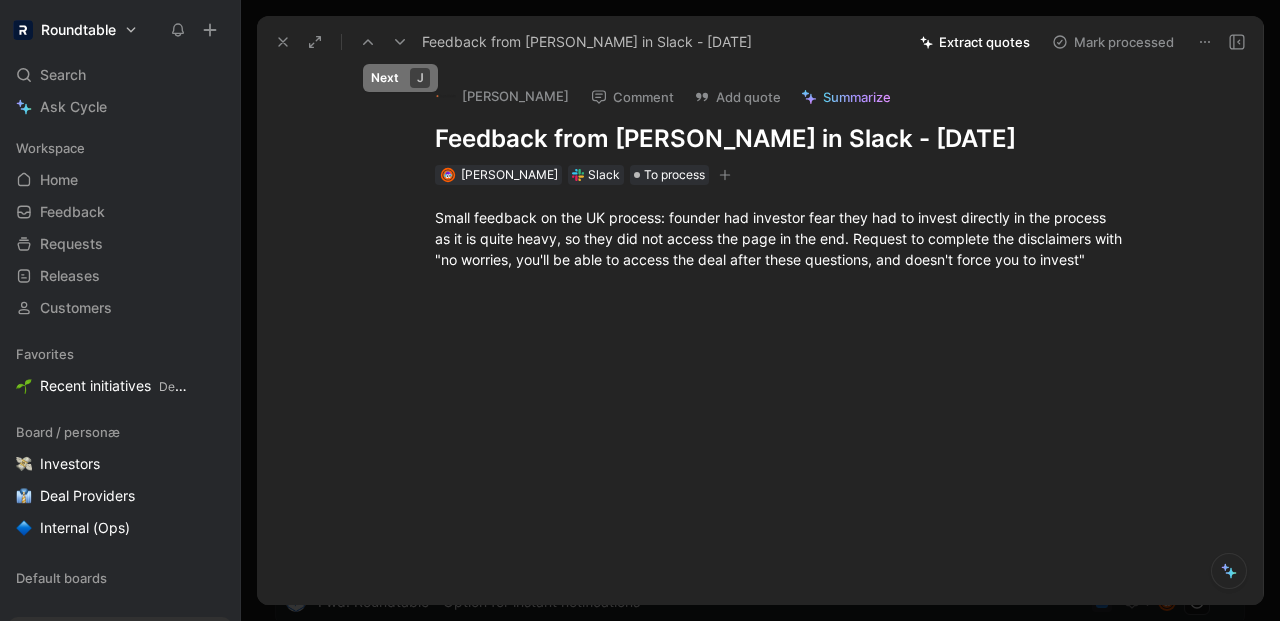 click 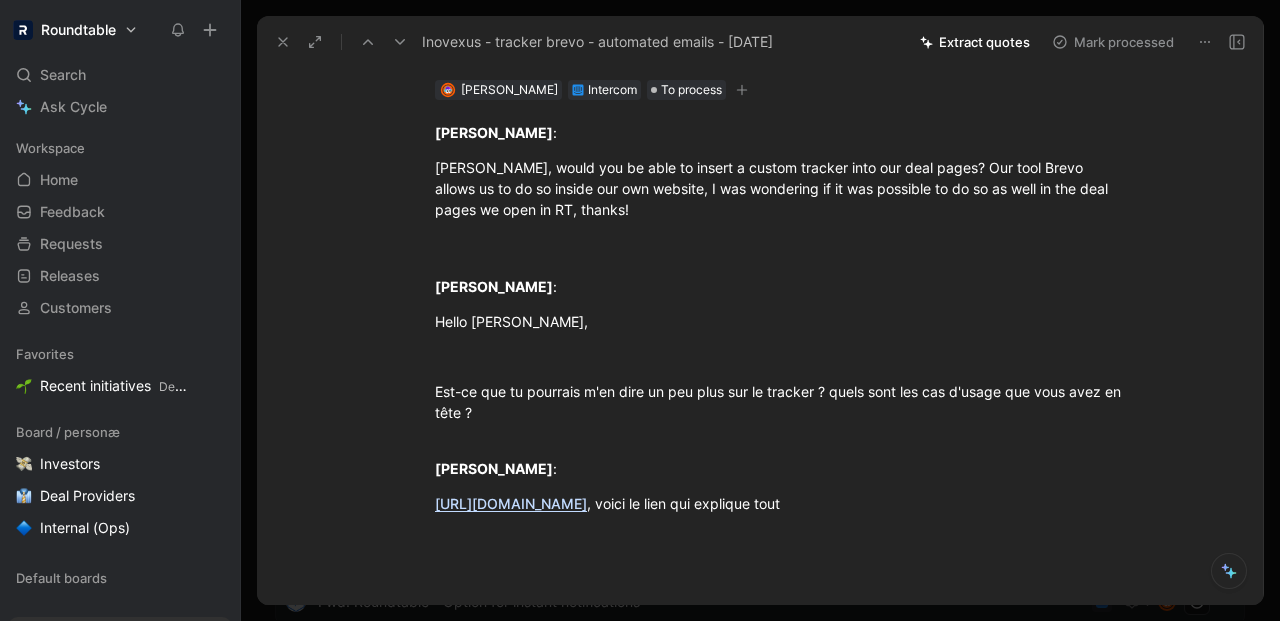 scroll, scrollTop: 279, scrollLeft: 0, axis: vertical 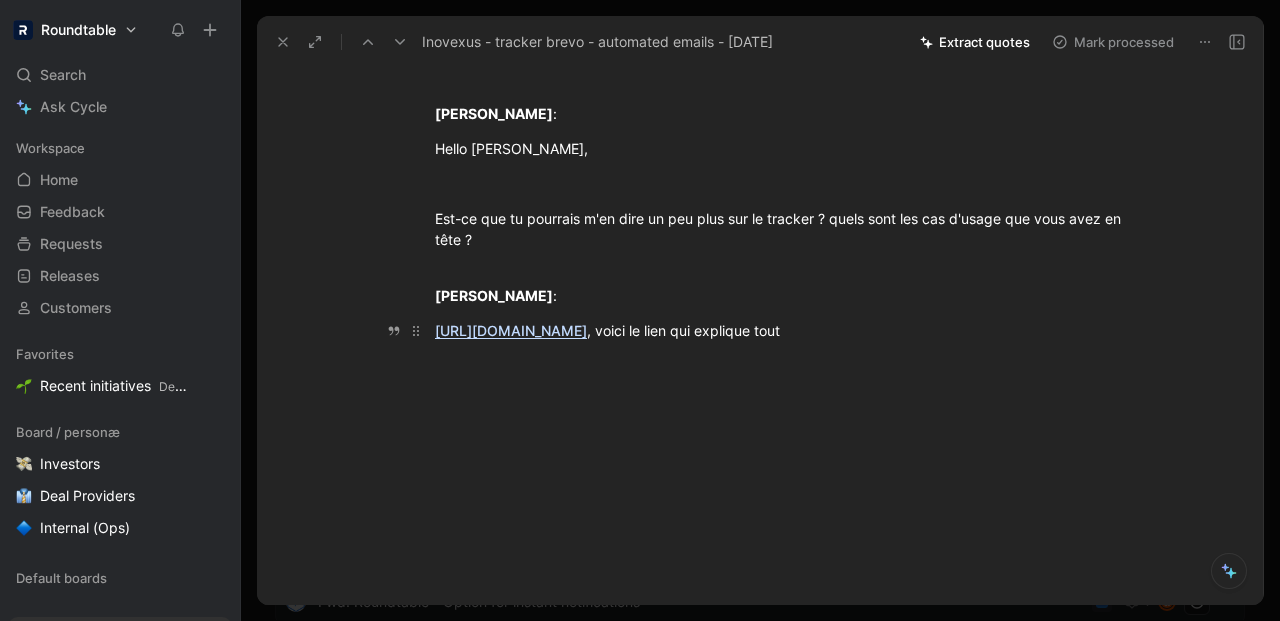 click on "[URL][DOMAIN_NAME]" at bounding box center [511, 330] 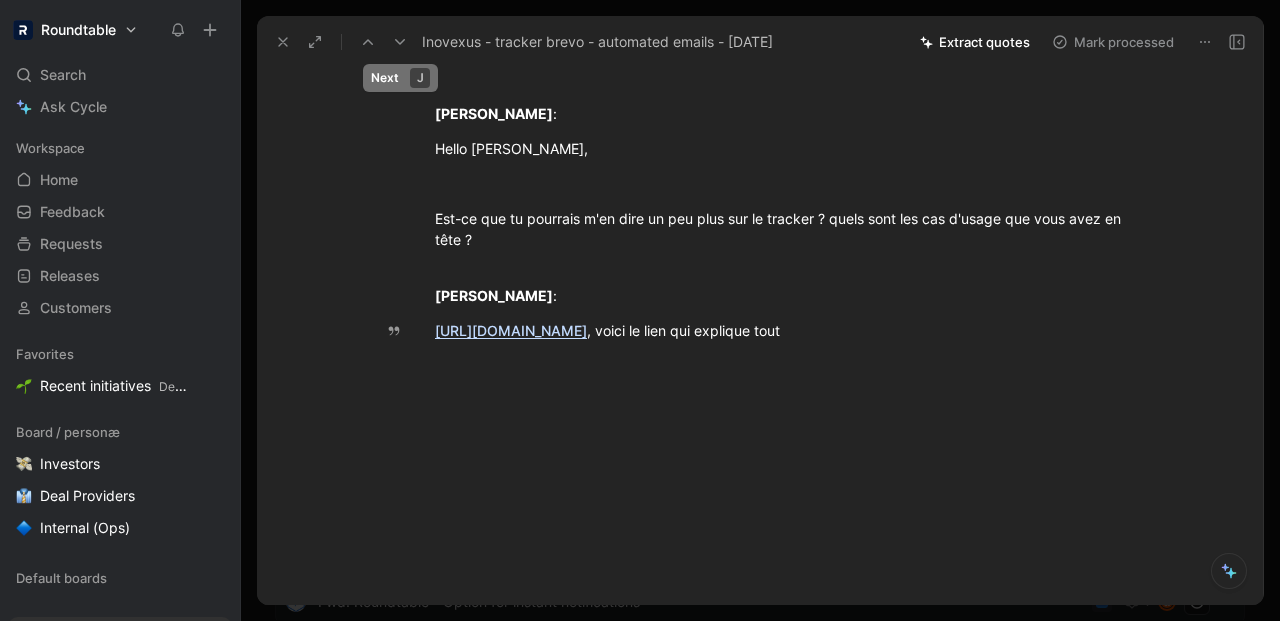 click 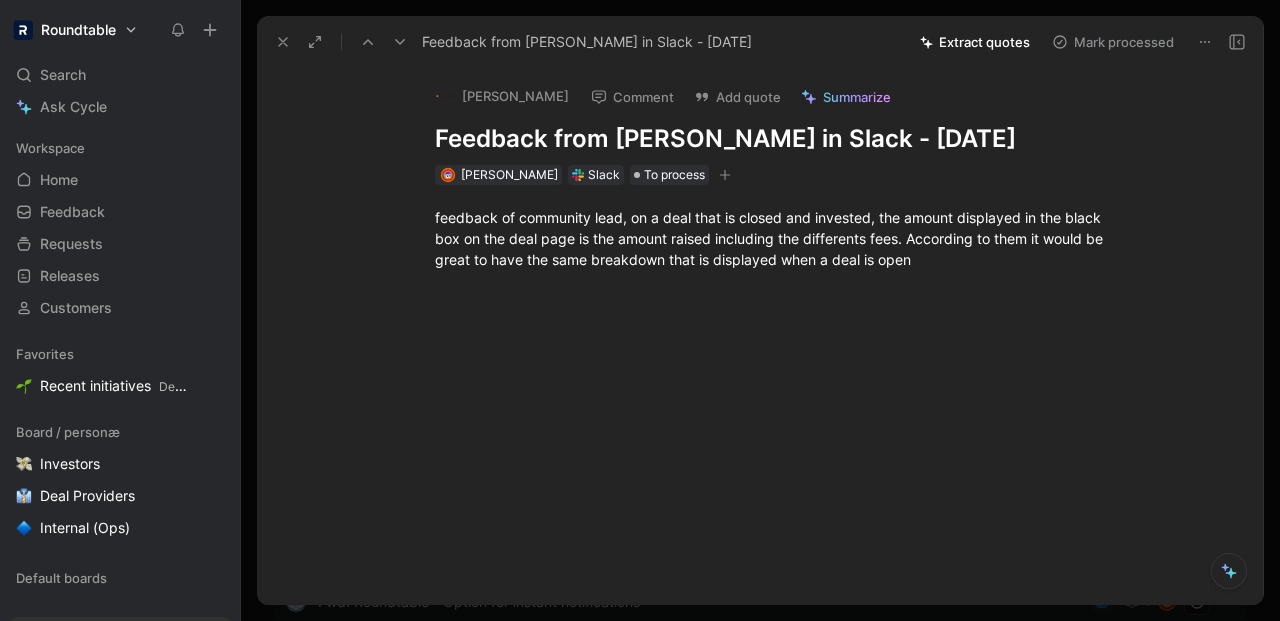click 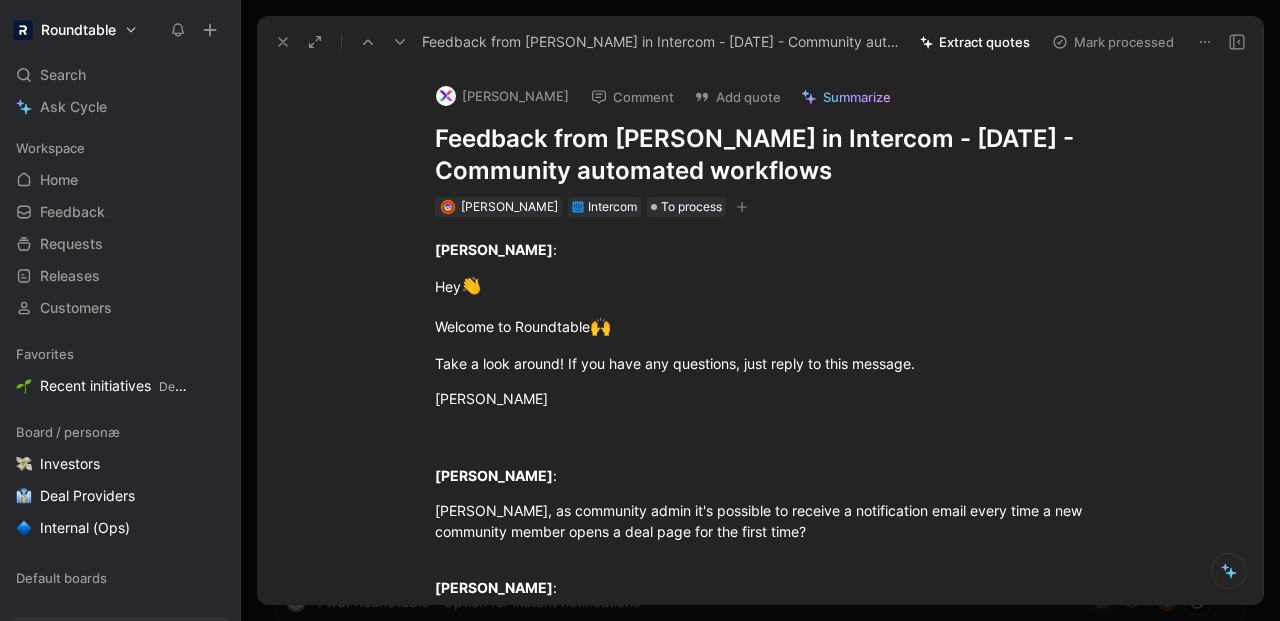 click 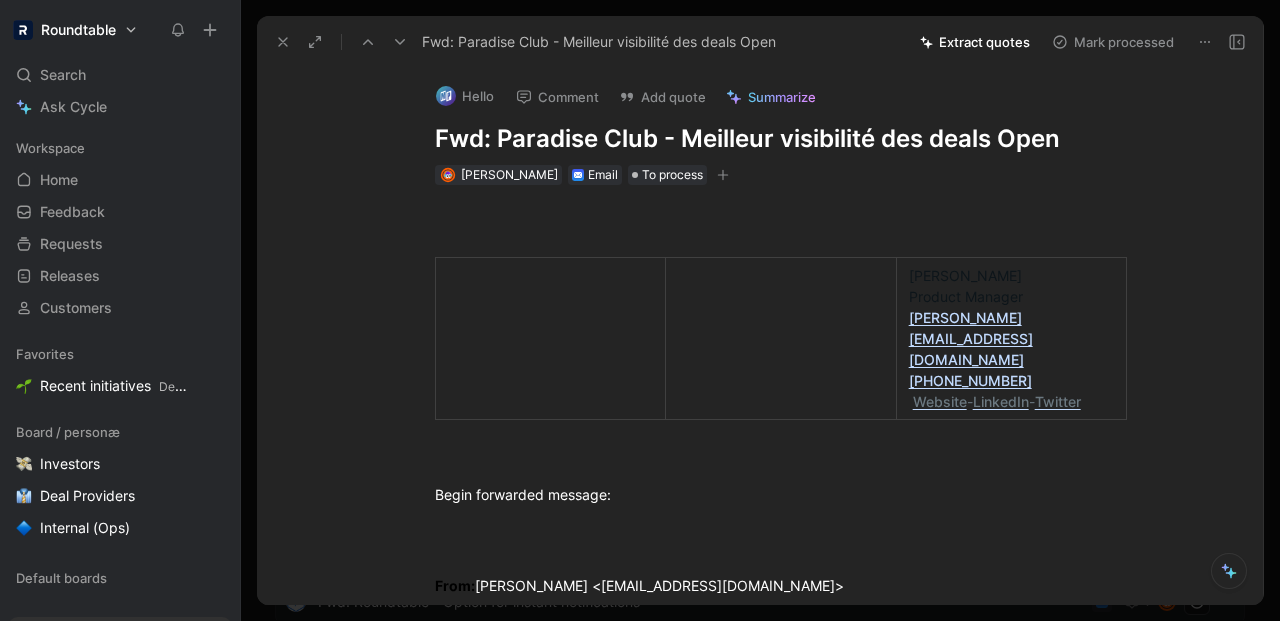click 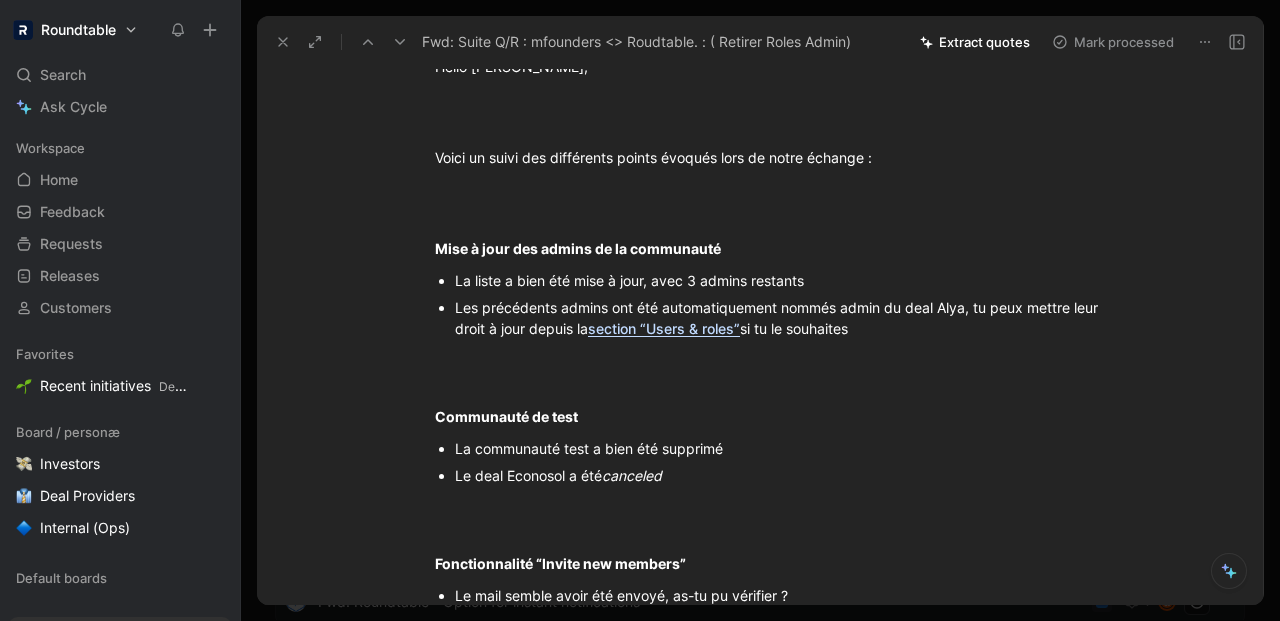 scroll, scrollTop: 0, scrollLeft: 0, axis: both 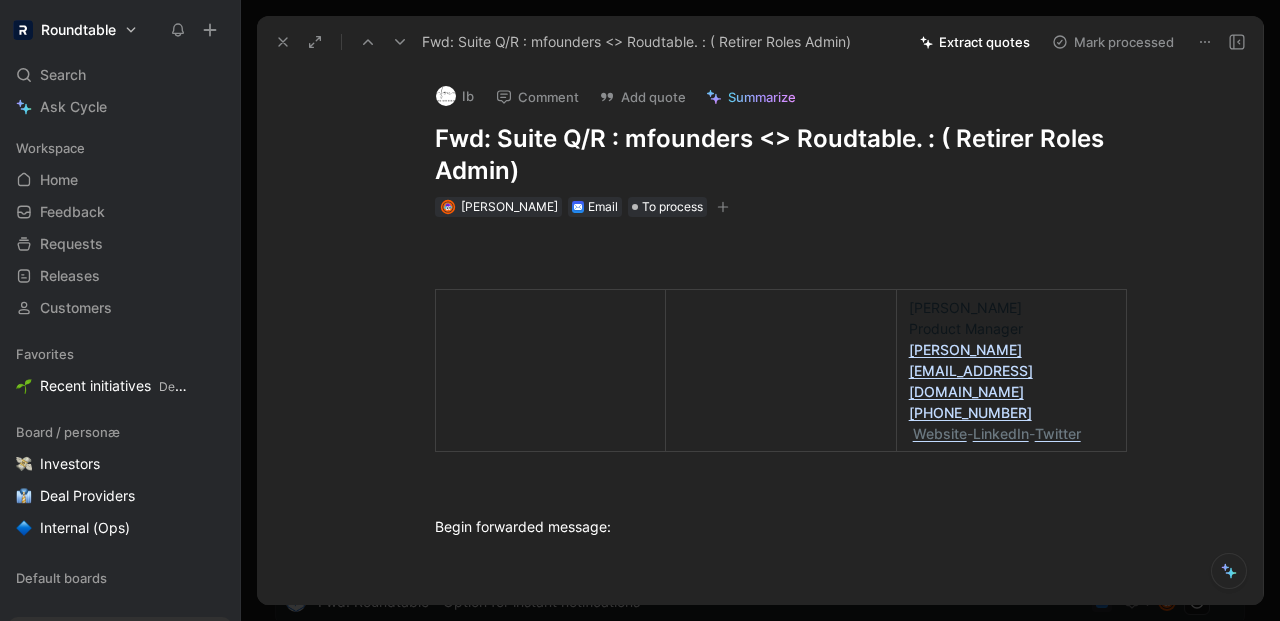click at bounding box center [400, 42] 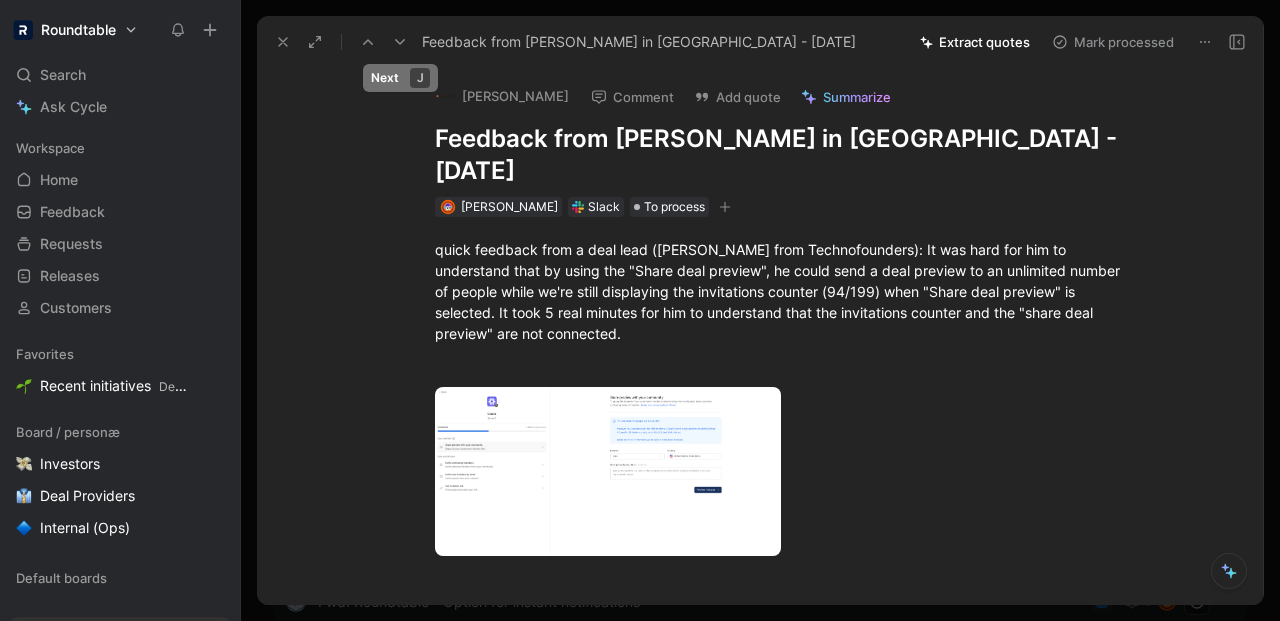 click 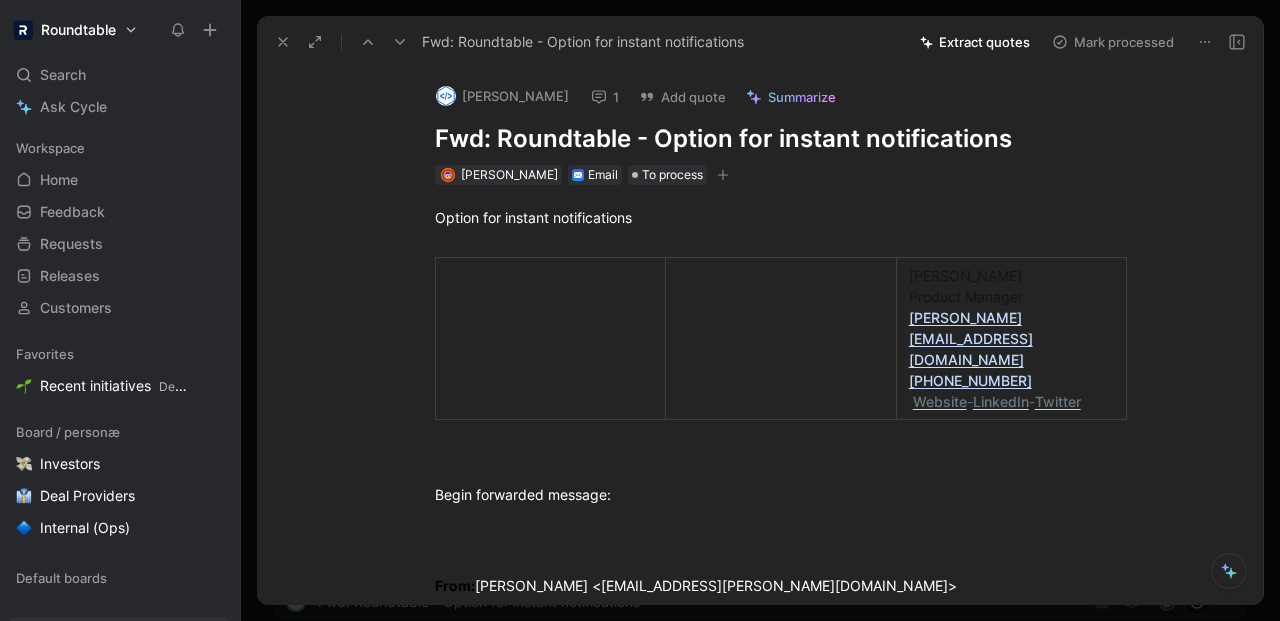 click 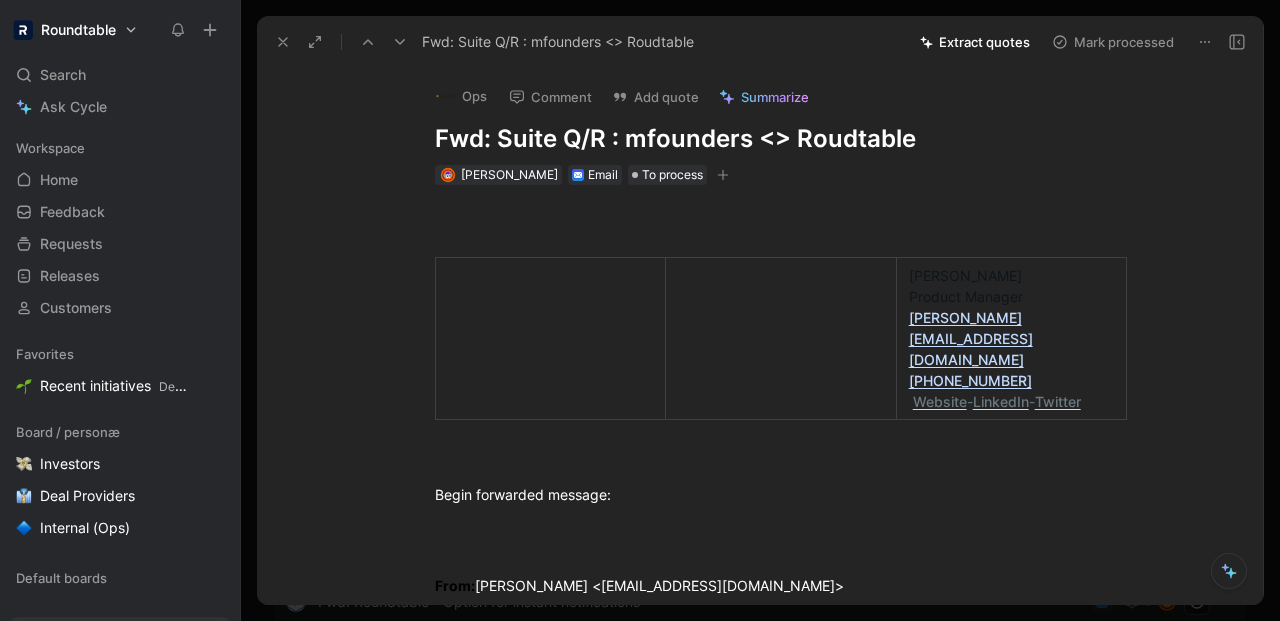 click 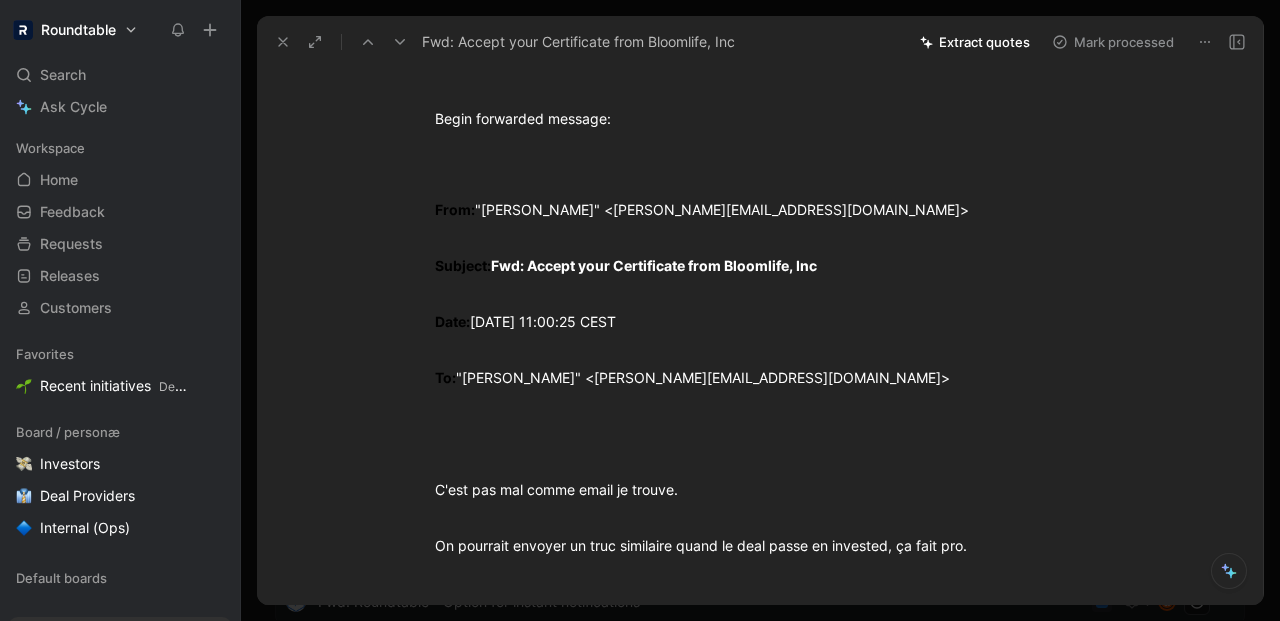scroll, scrollTop: 0, scrollLeft: 0, axis: both 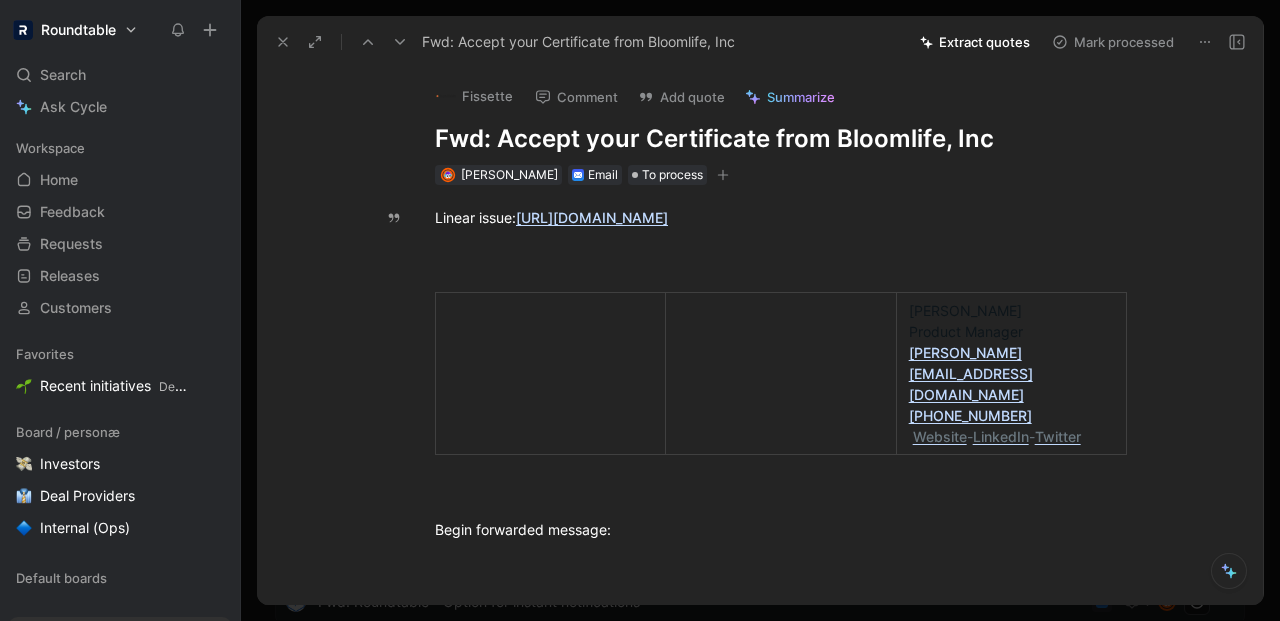 click 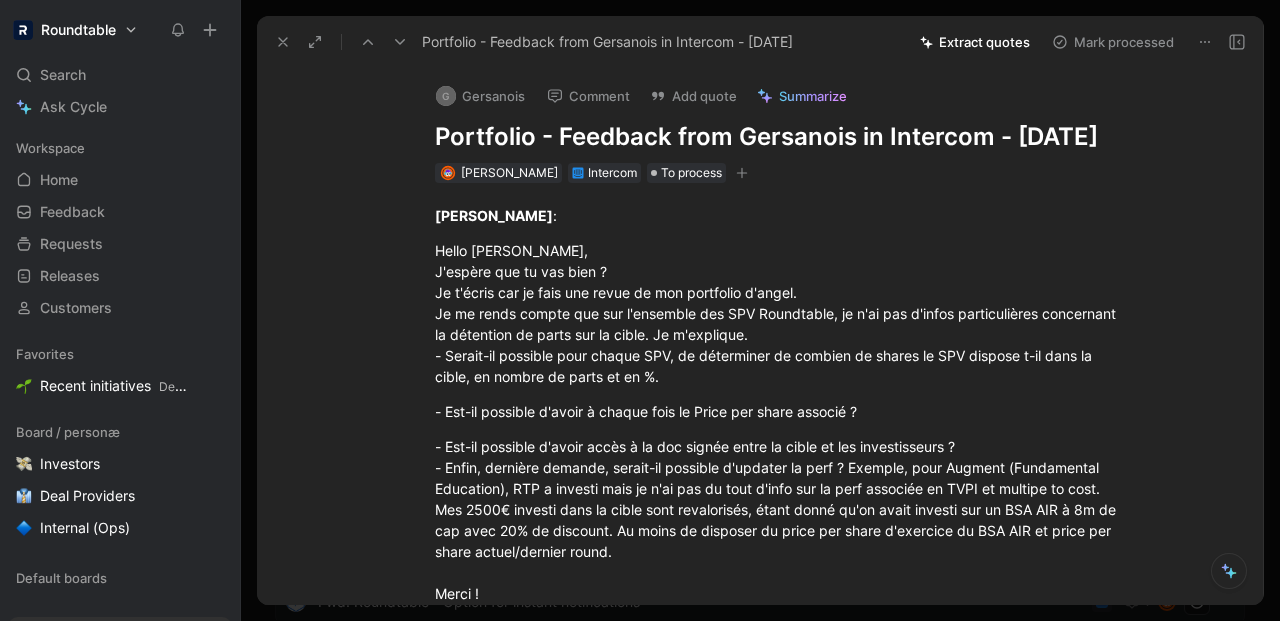 click 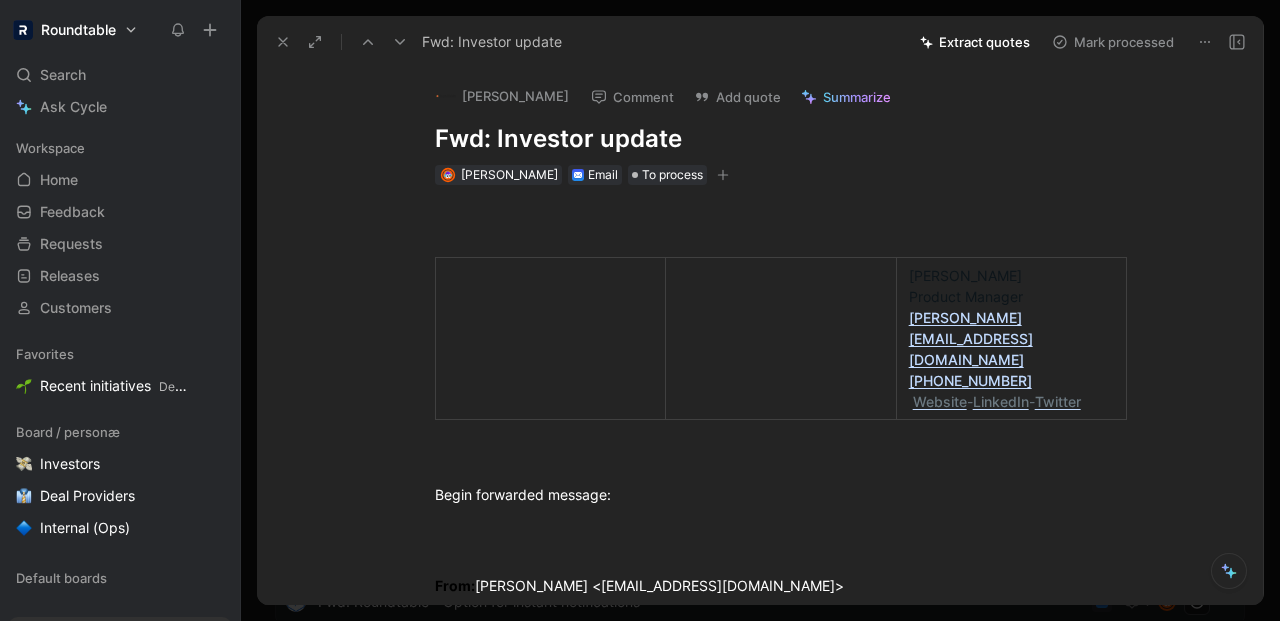 click 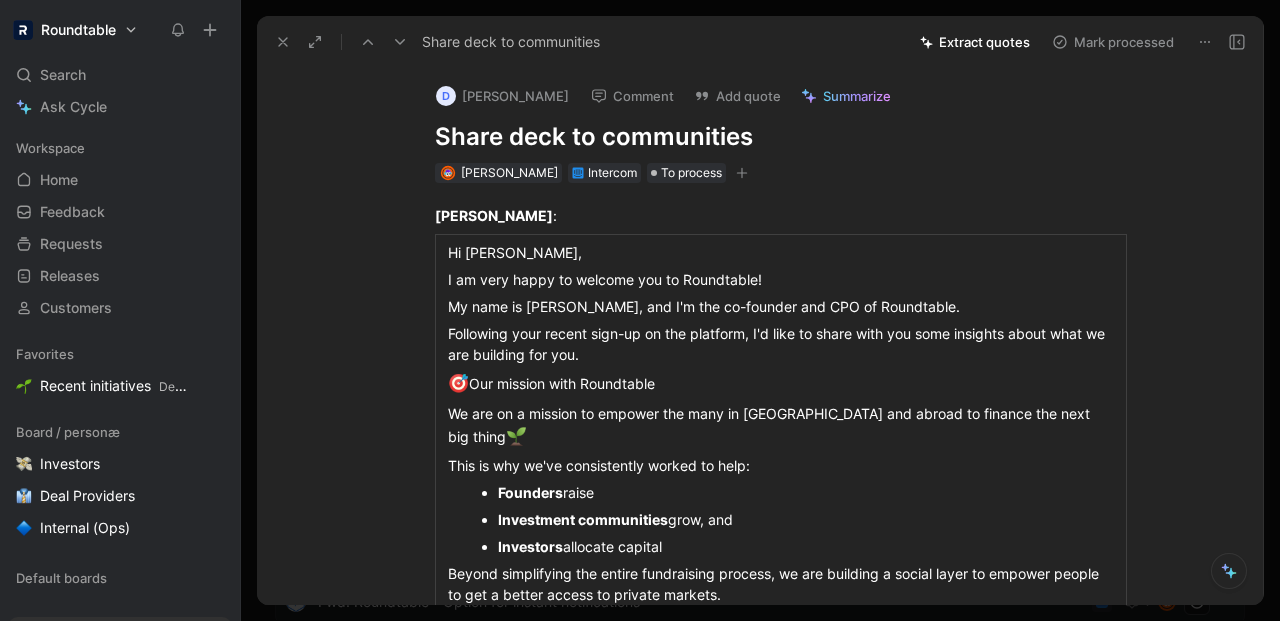 click 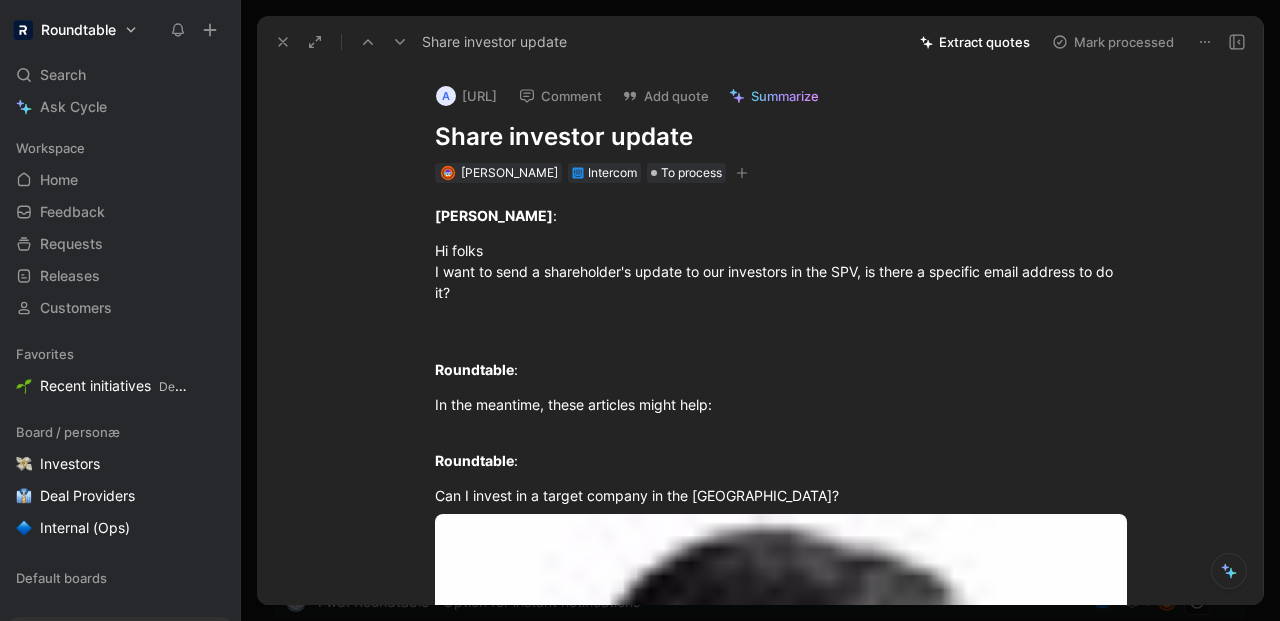 click 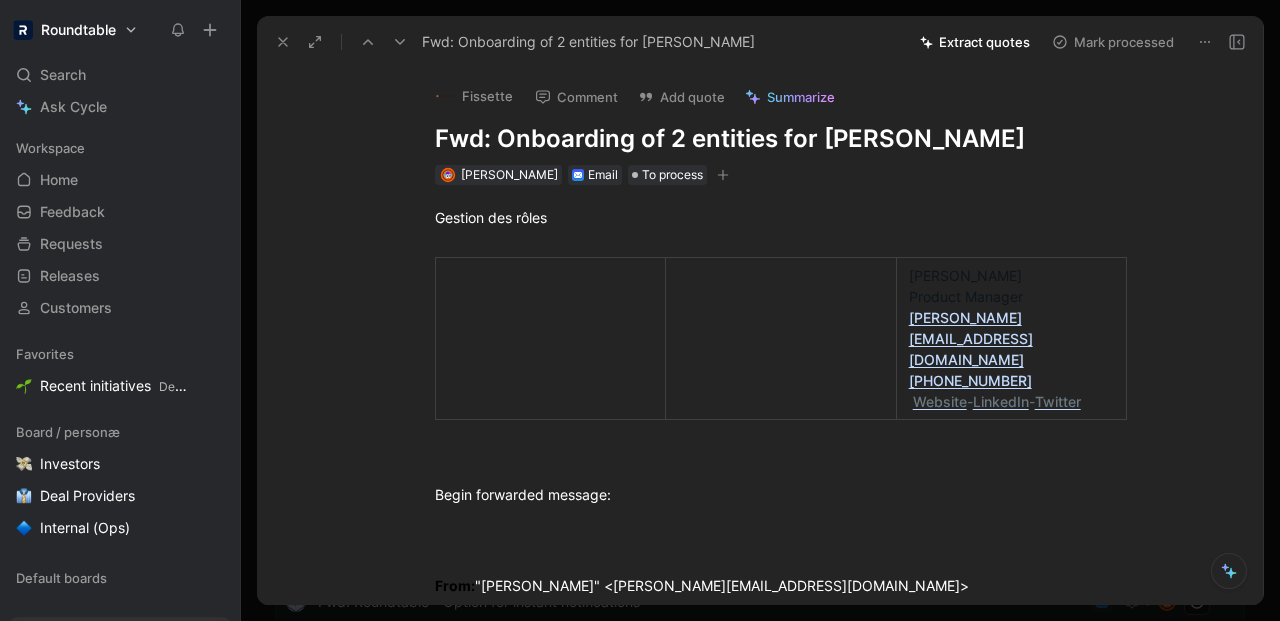 click 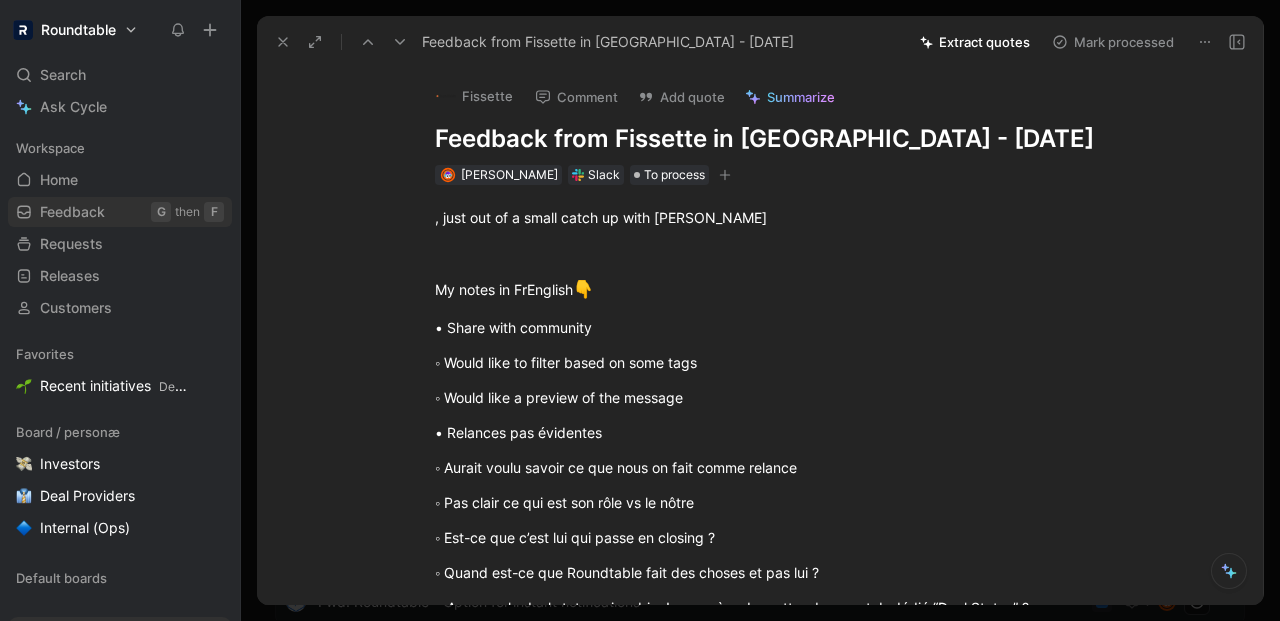 click on "Feedback" at bounding box center (72, 212) 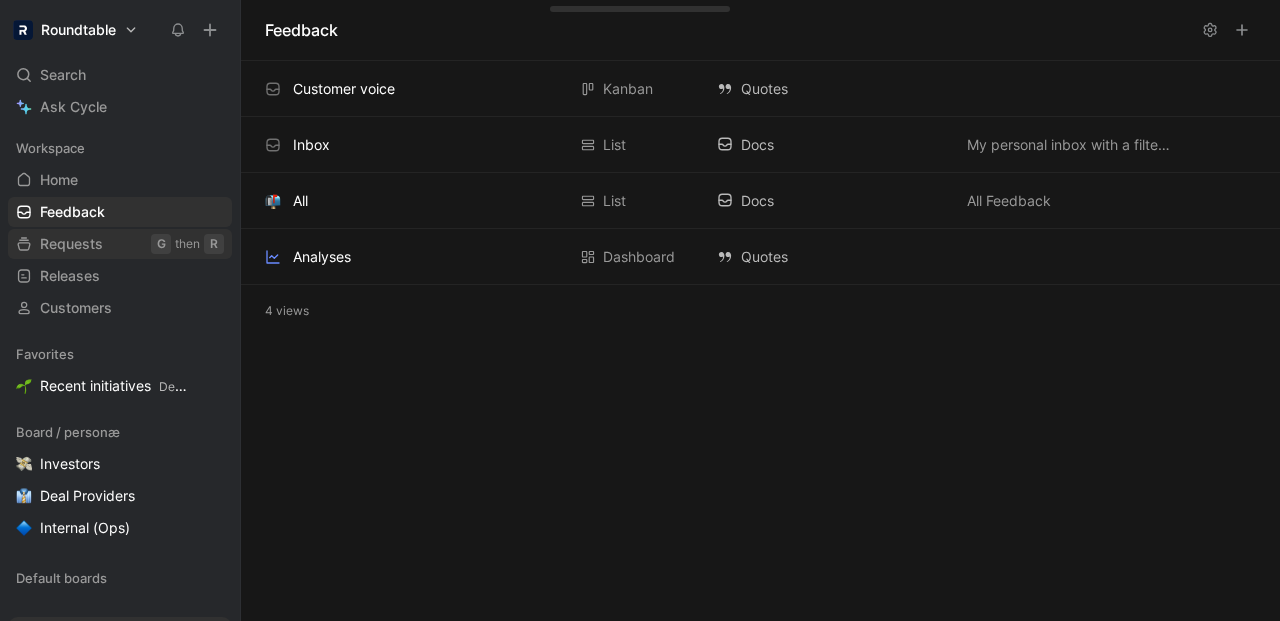 click on "Requests" at bounding box center [71, 244] 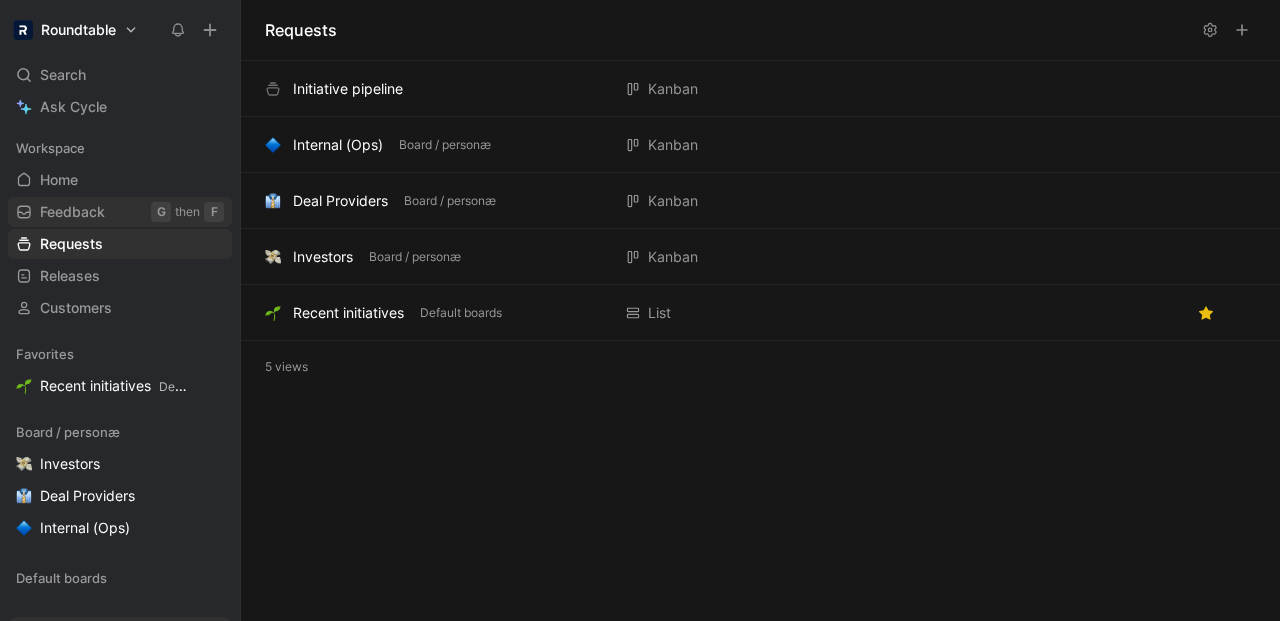 click on "Feedback G then F" at bounding box center (120, 212) 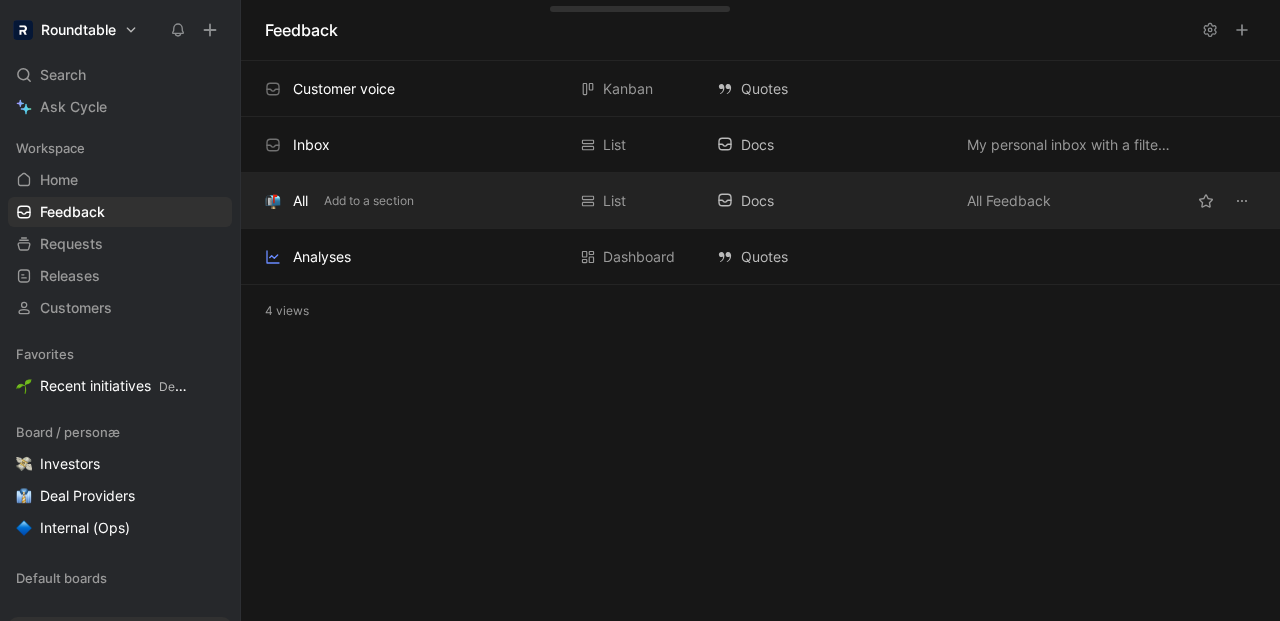 click on "All Add to a section" at bounding box center [415, 201] 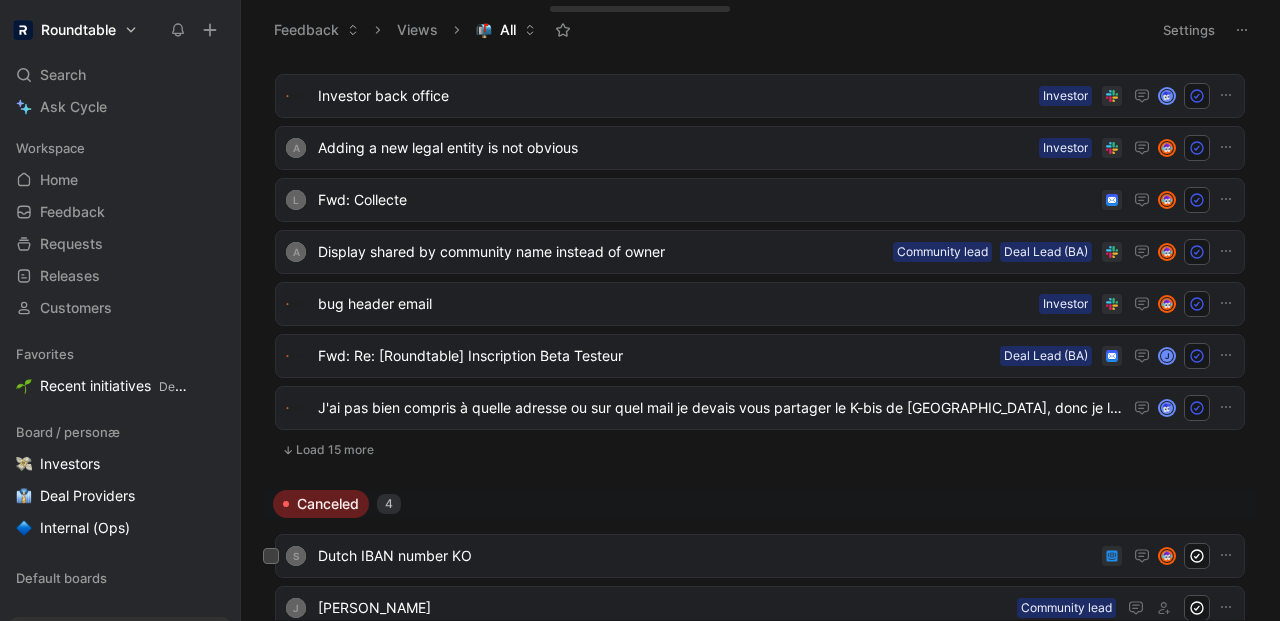 scroll, scrollTop: 1611, scrollLeft: 0, axis: vertical 